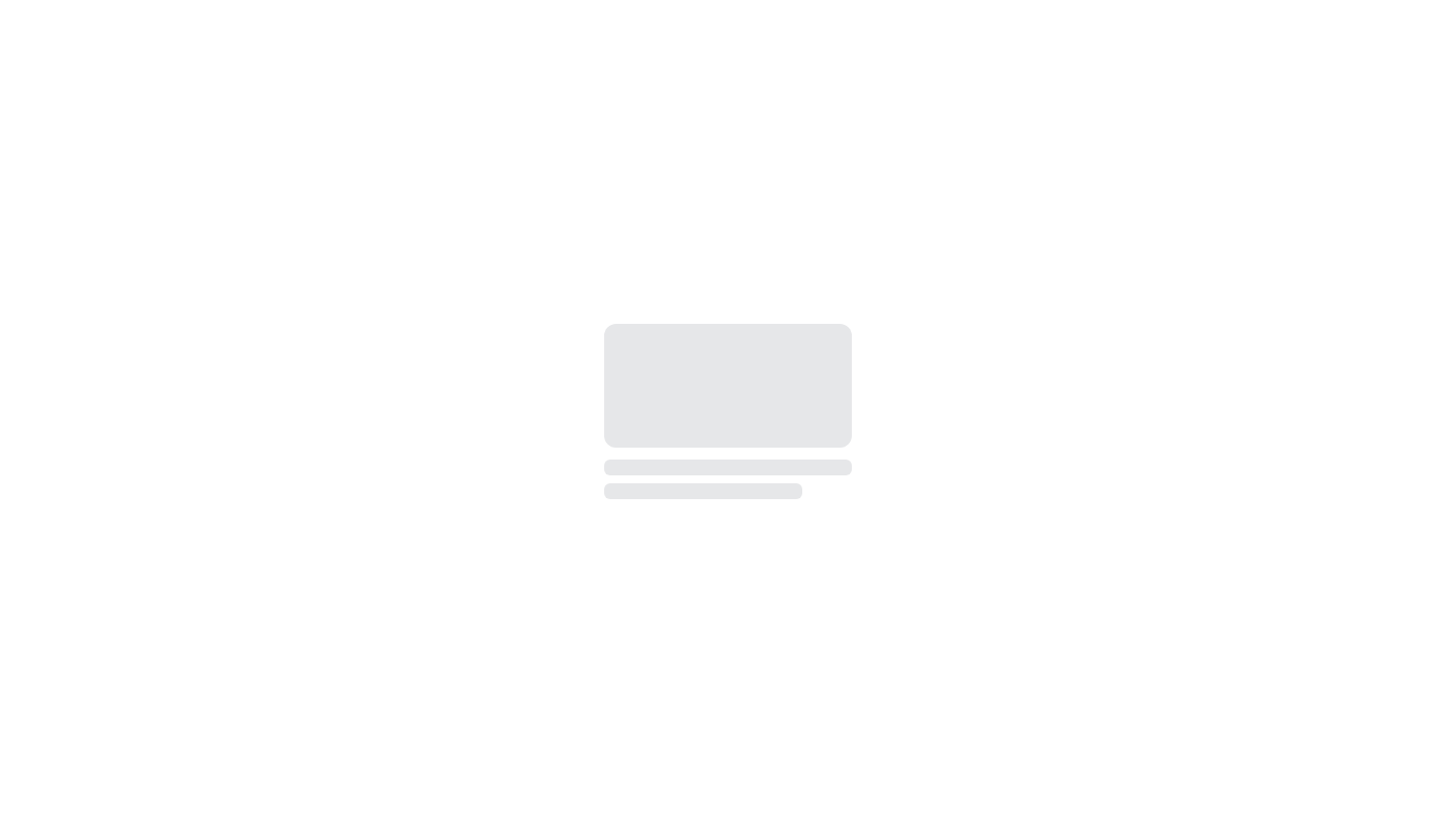 scroll, scrollTop: 0, scrollLeft: 0, axis: both 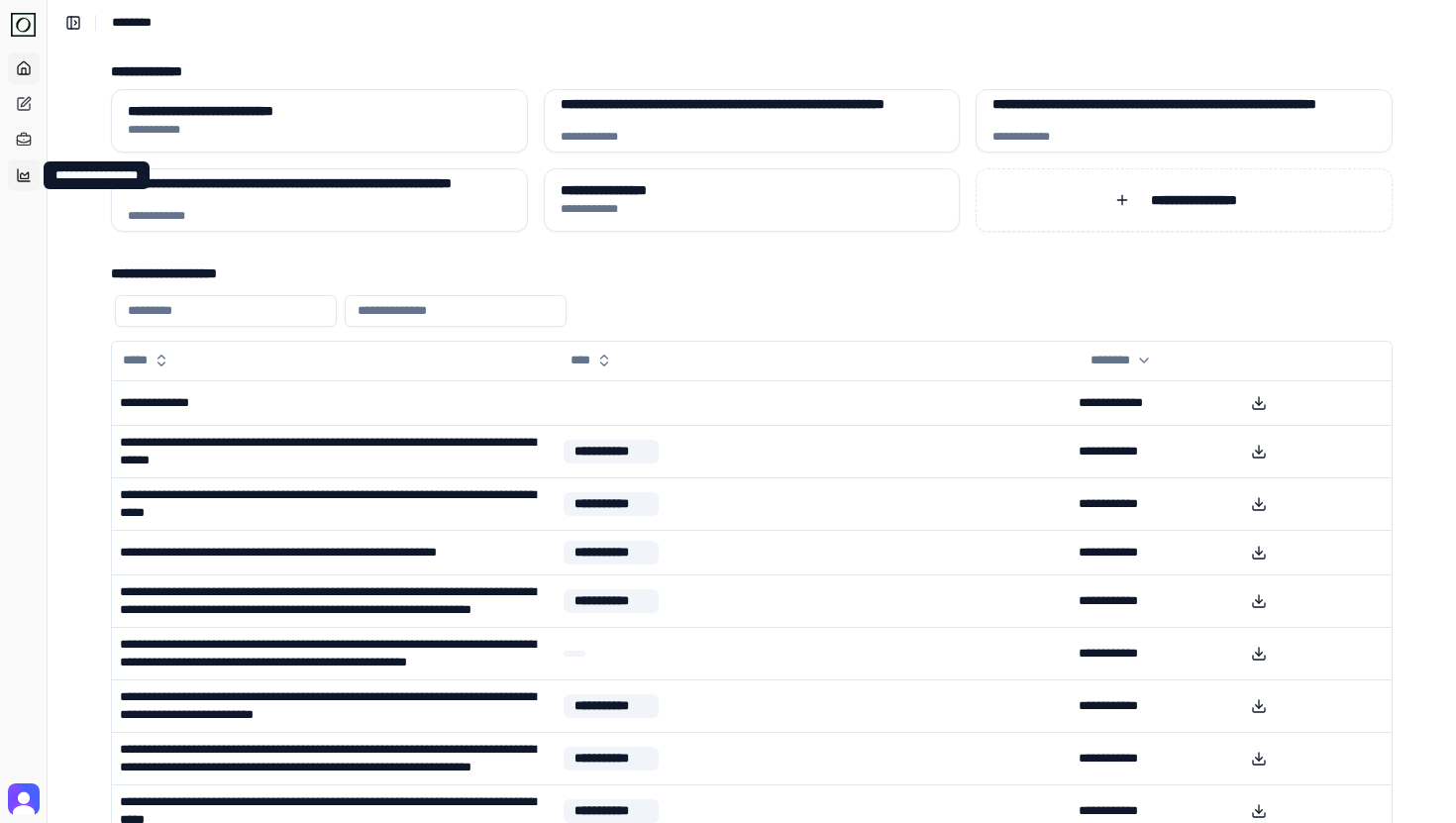click on "**********" at bounding box center (24, 175) 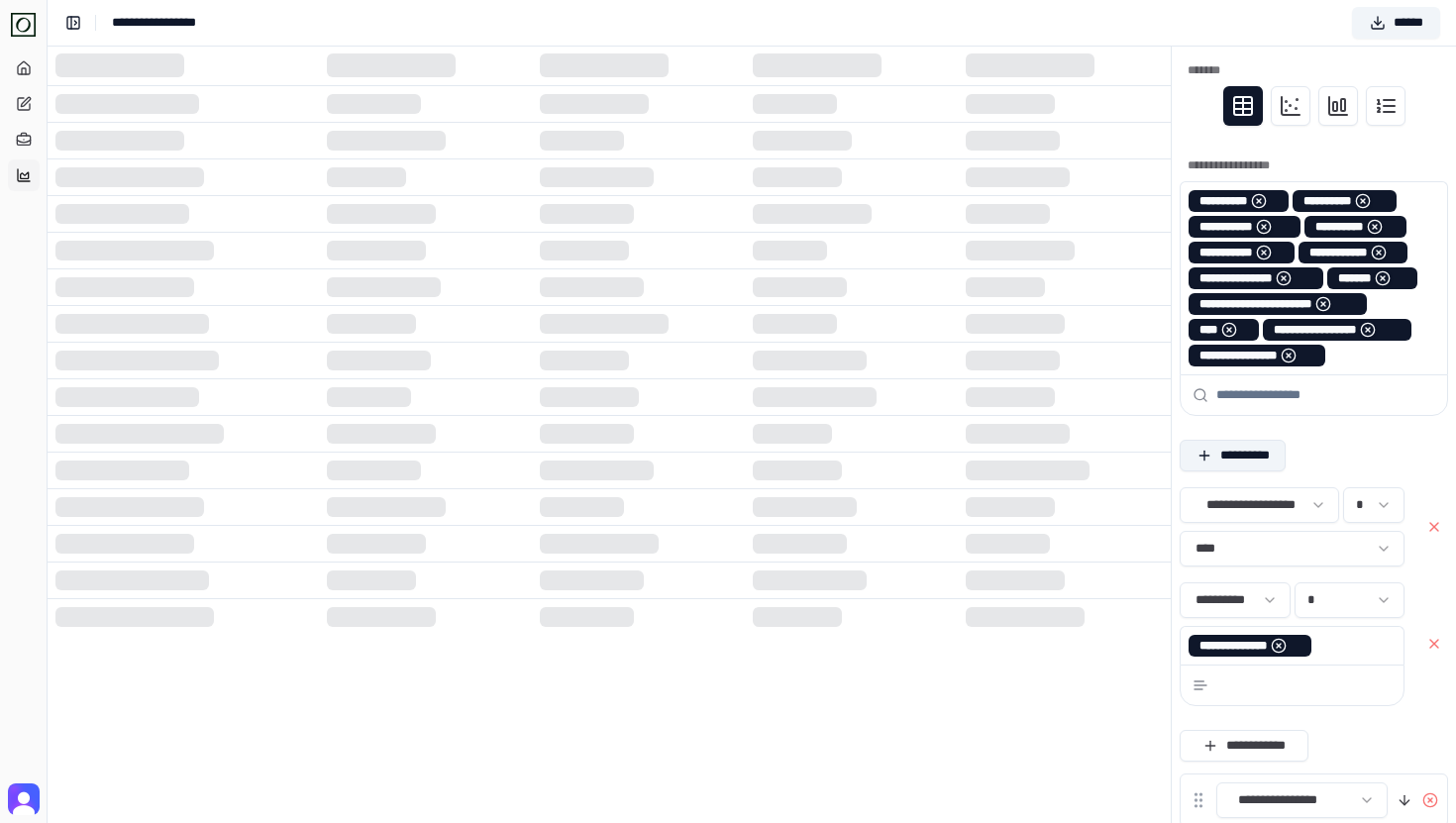 click on "**********" at bounding box center (1232, 456) 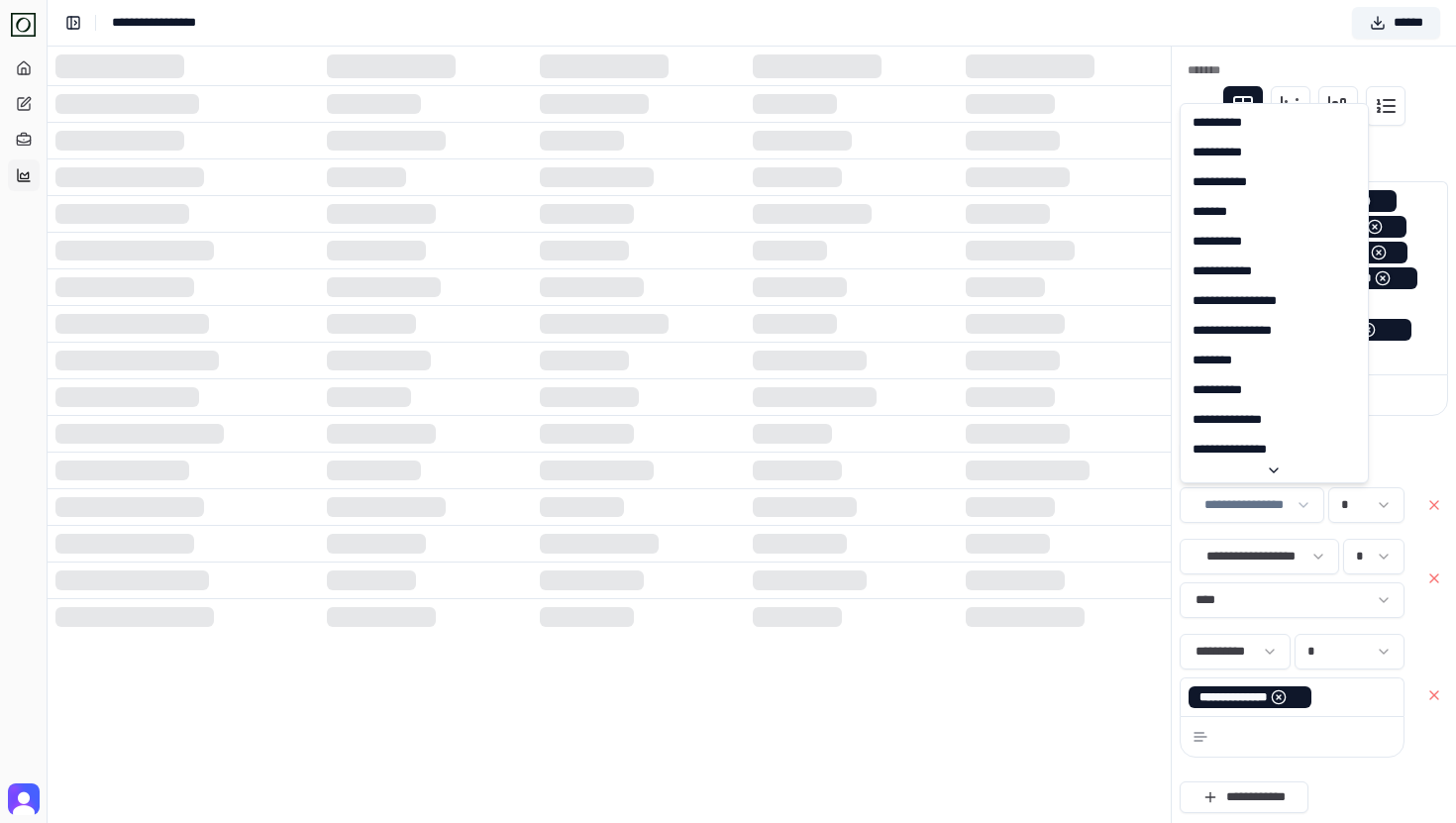 click on "**********" at bounding box center (728, 491) 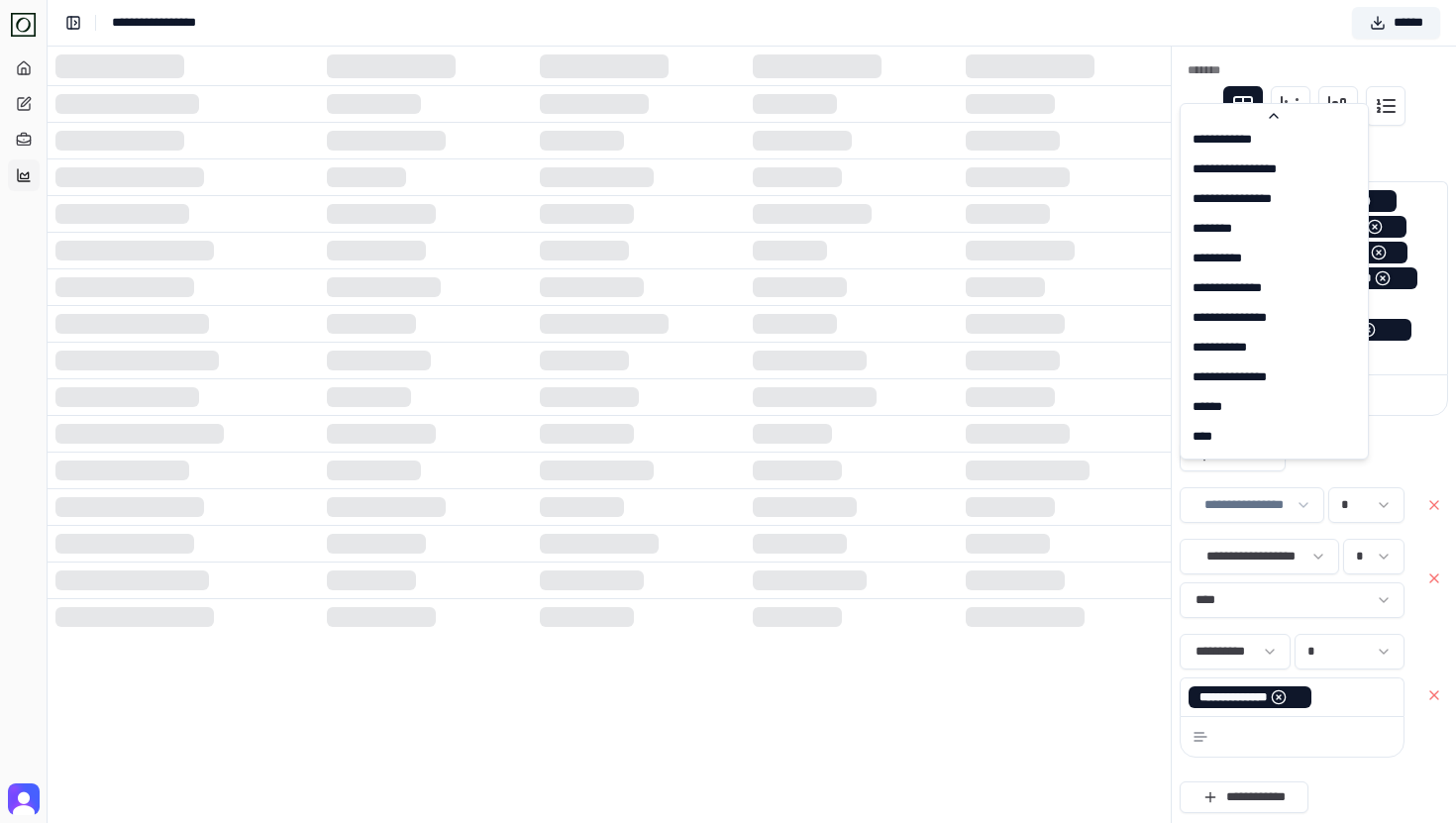 scroll, scrollTop: 218, scrollLeft: 0, axis: vertical 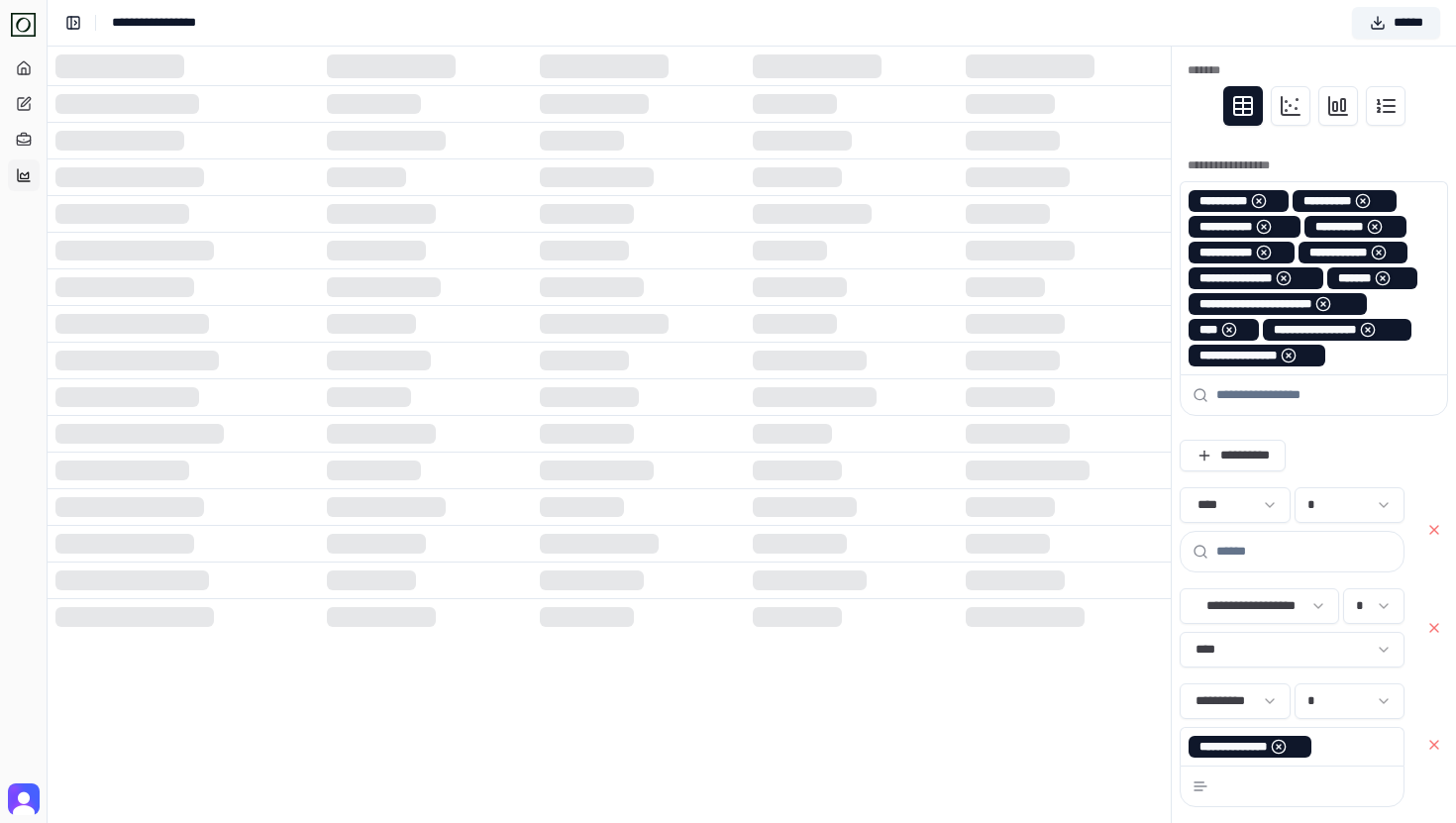 click at bounding box center (1303, 552) 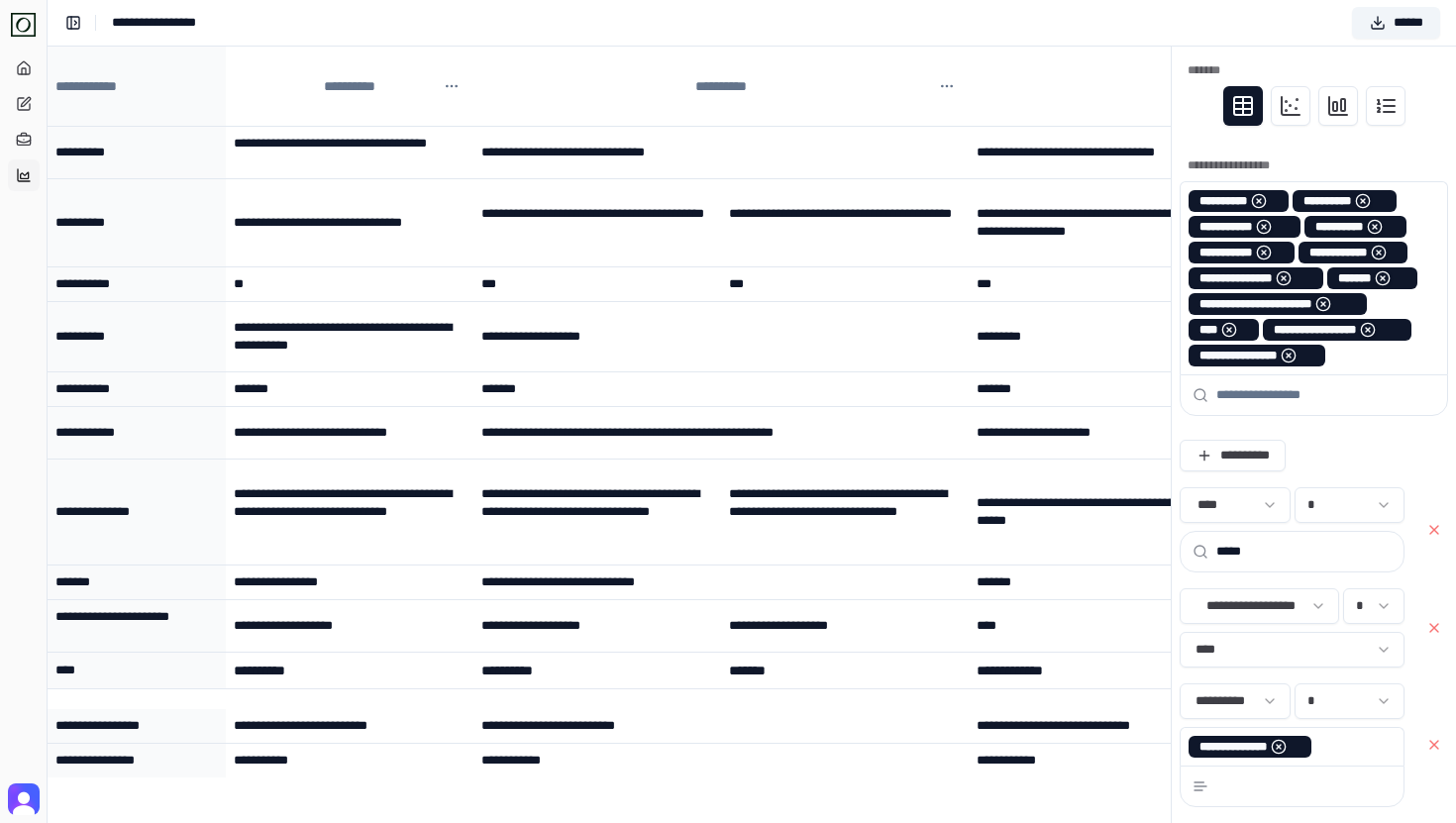 paste on "******" 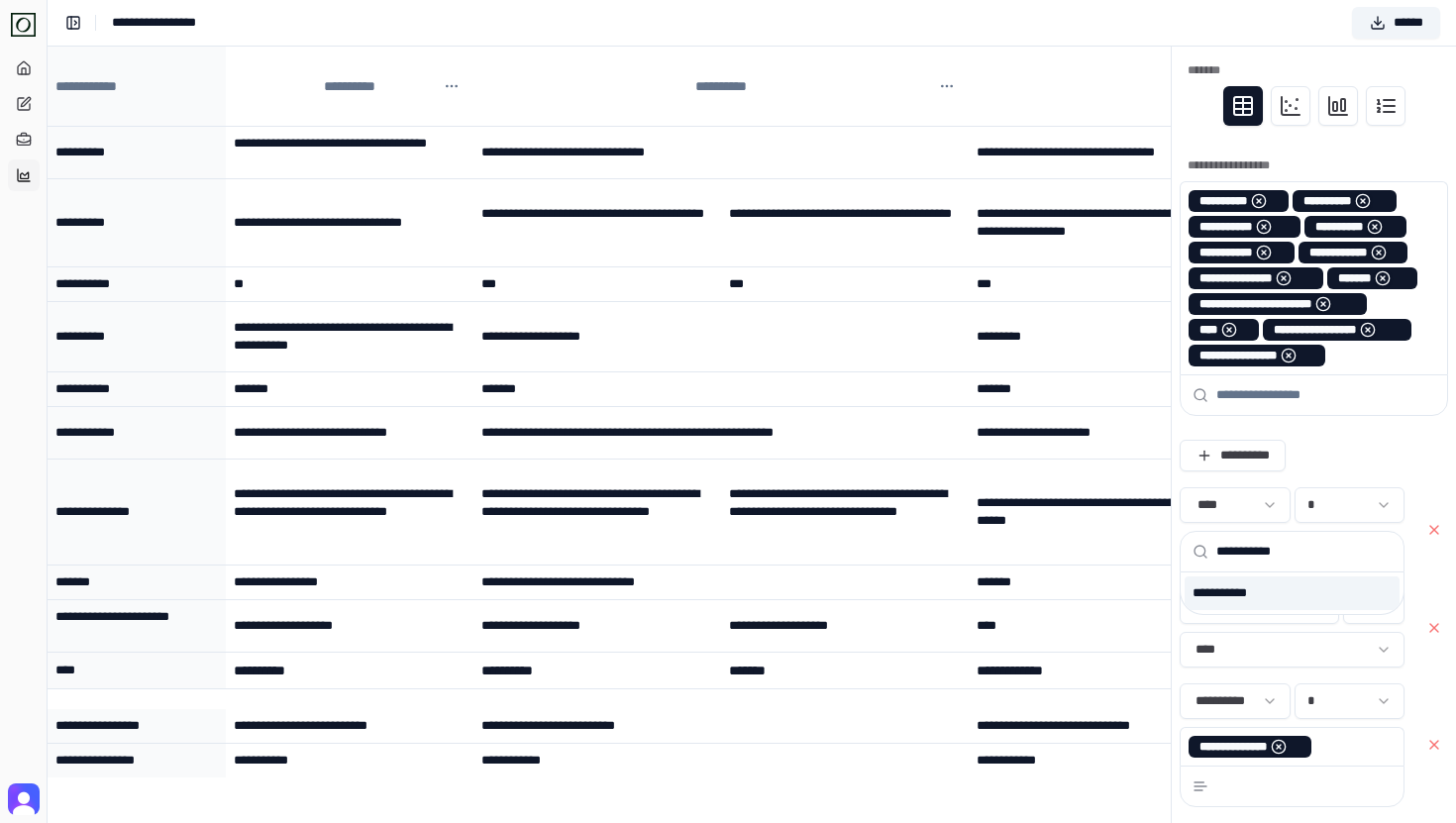 click on "**********" at bounding box center [1292, 593] 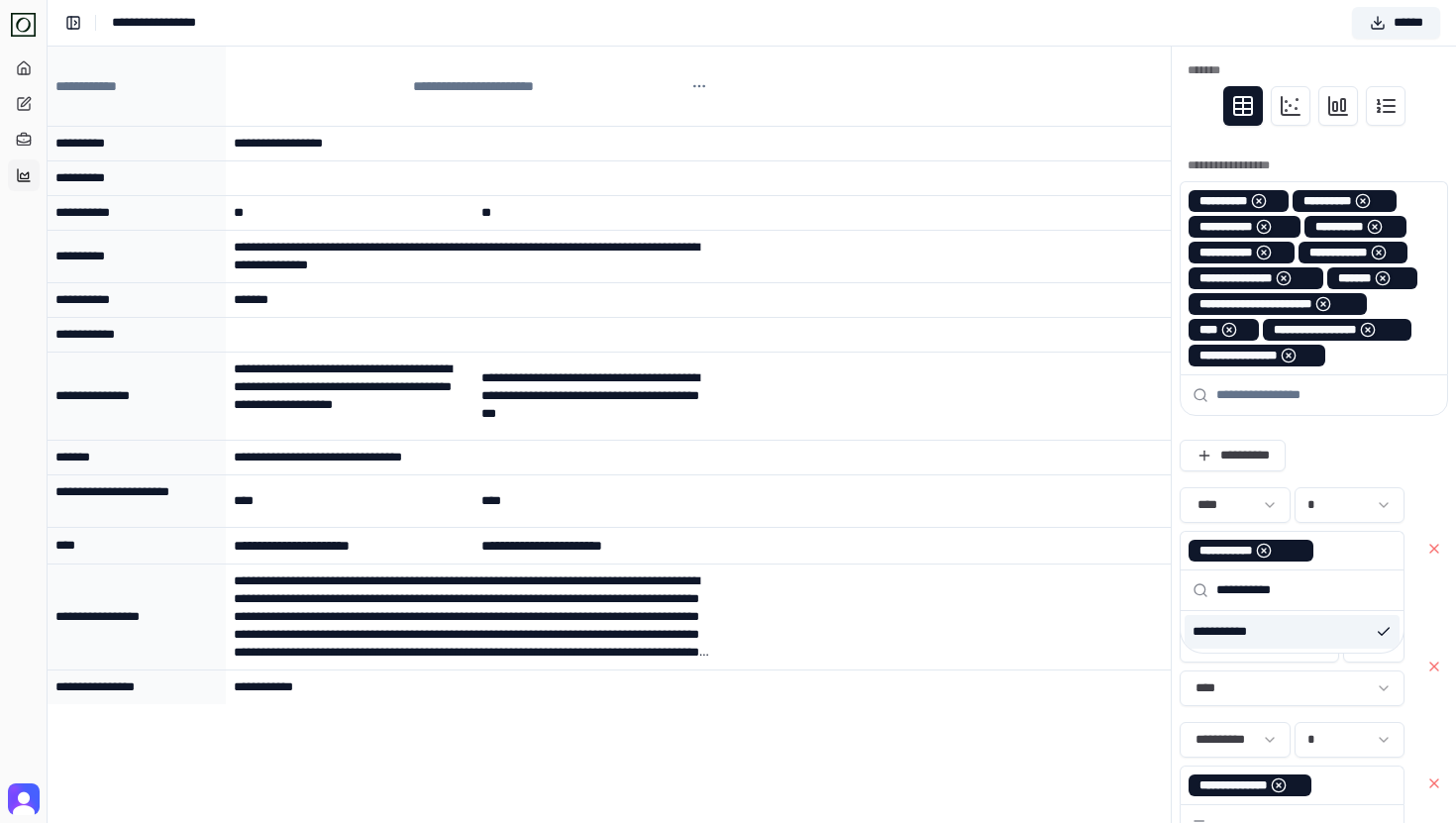 click on "**********" at bounding box center (1303, 590) 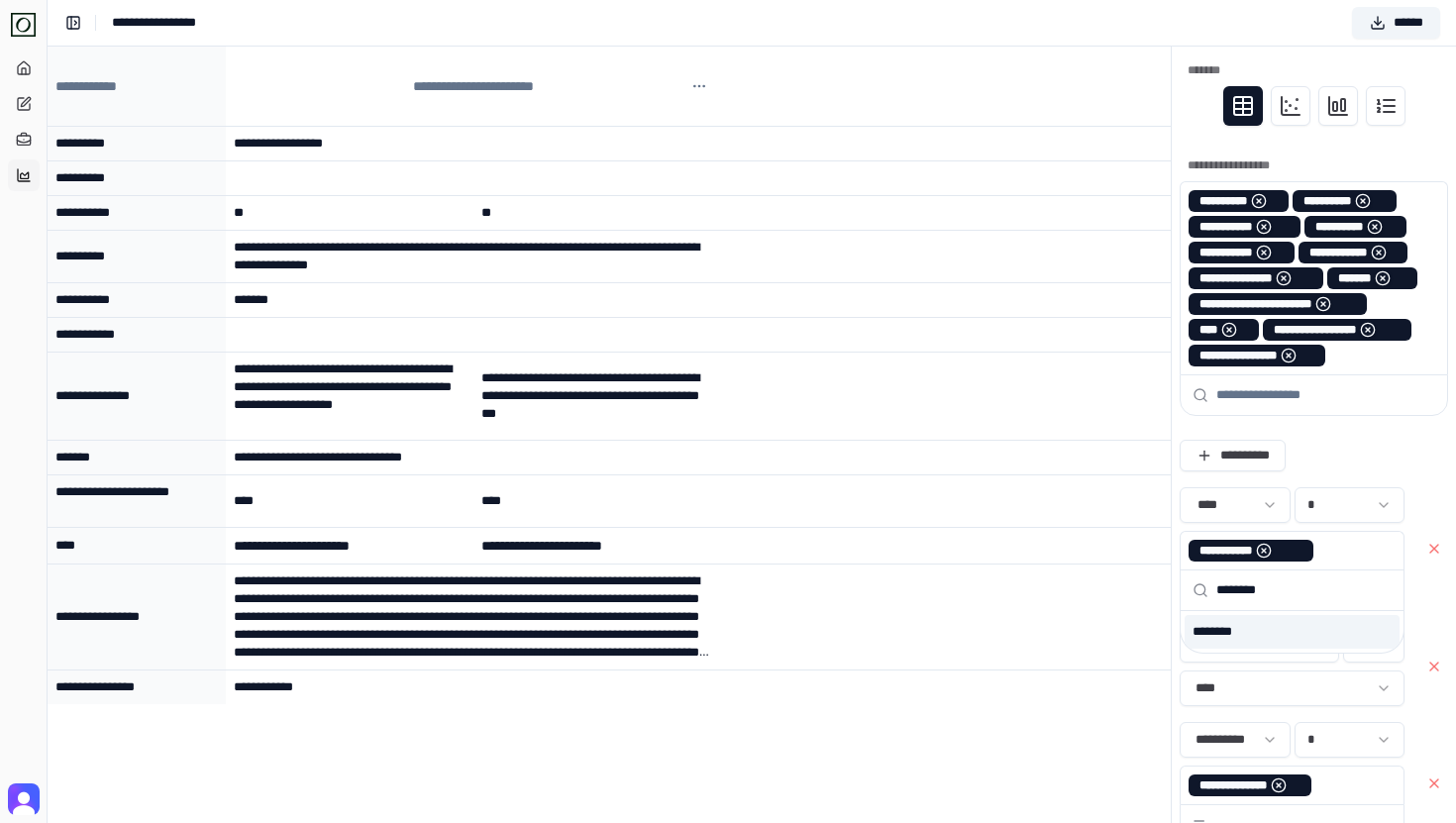 click on "********" at bounding box center [1292, 632] 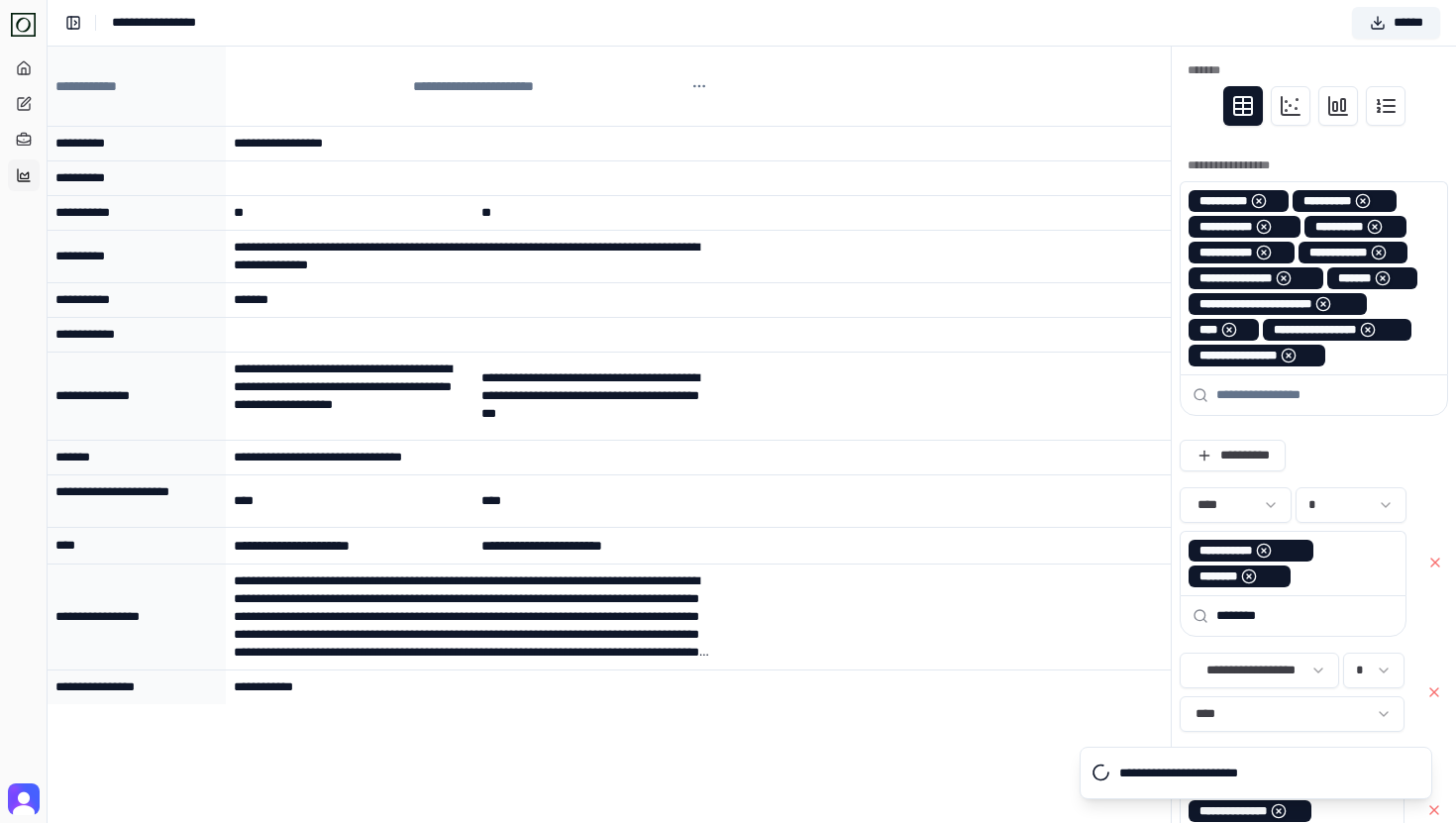 click on "**********" at bounding box center (1313, 456) 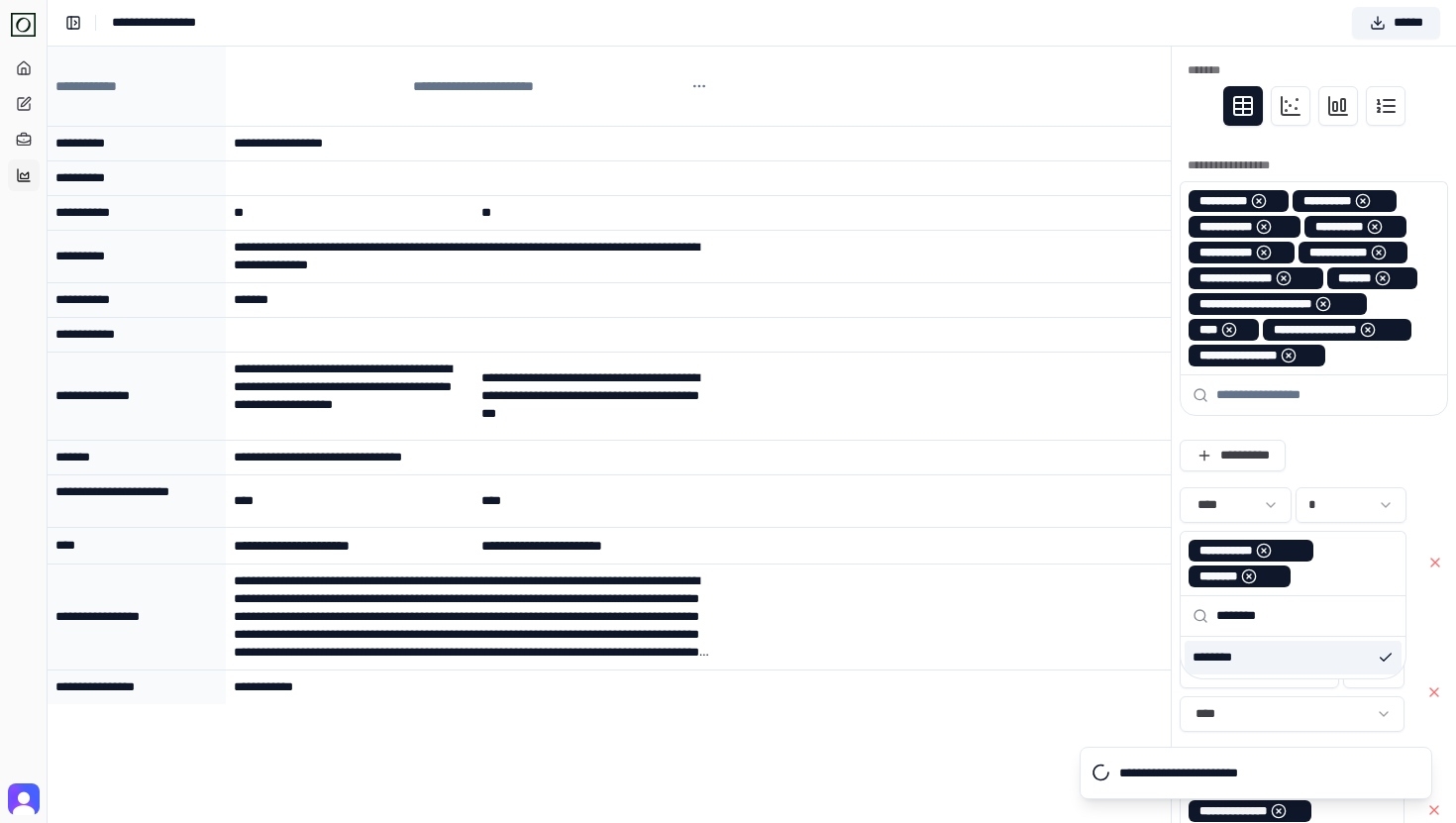 click on "********" at bounding box center [1304, 616] 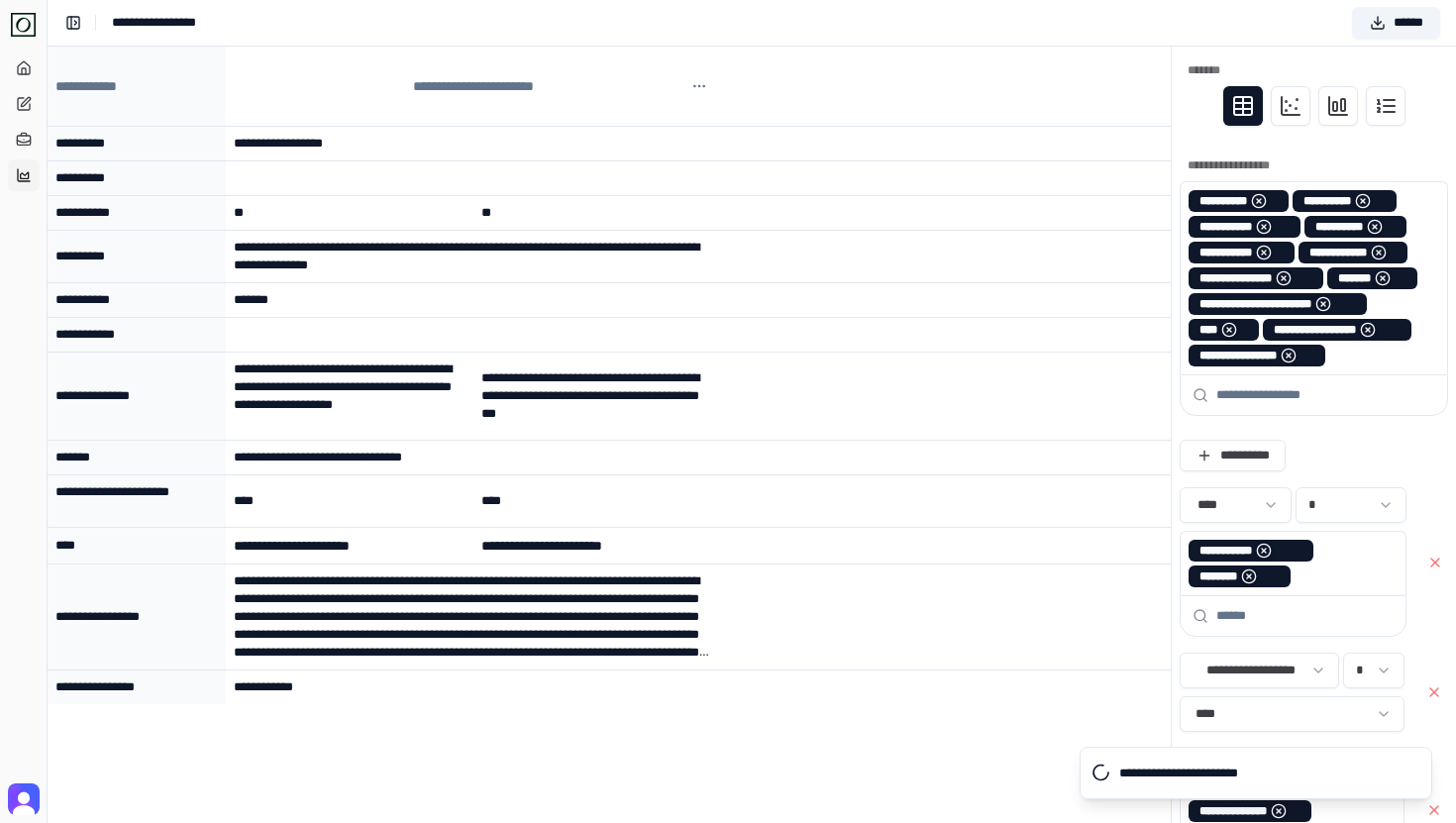 type 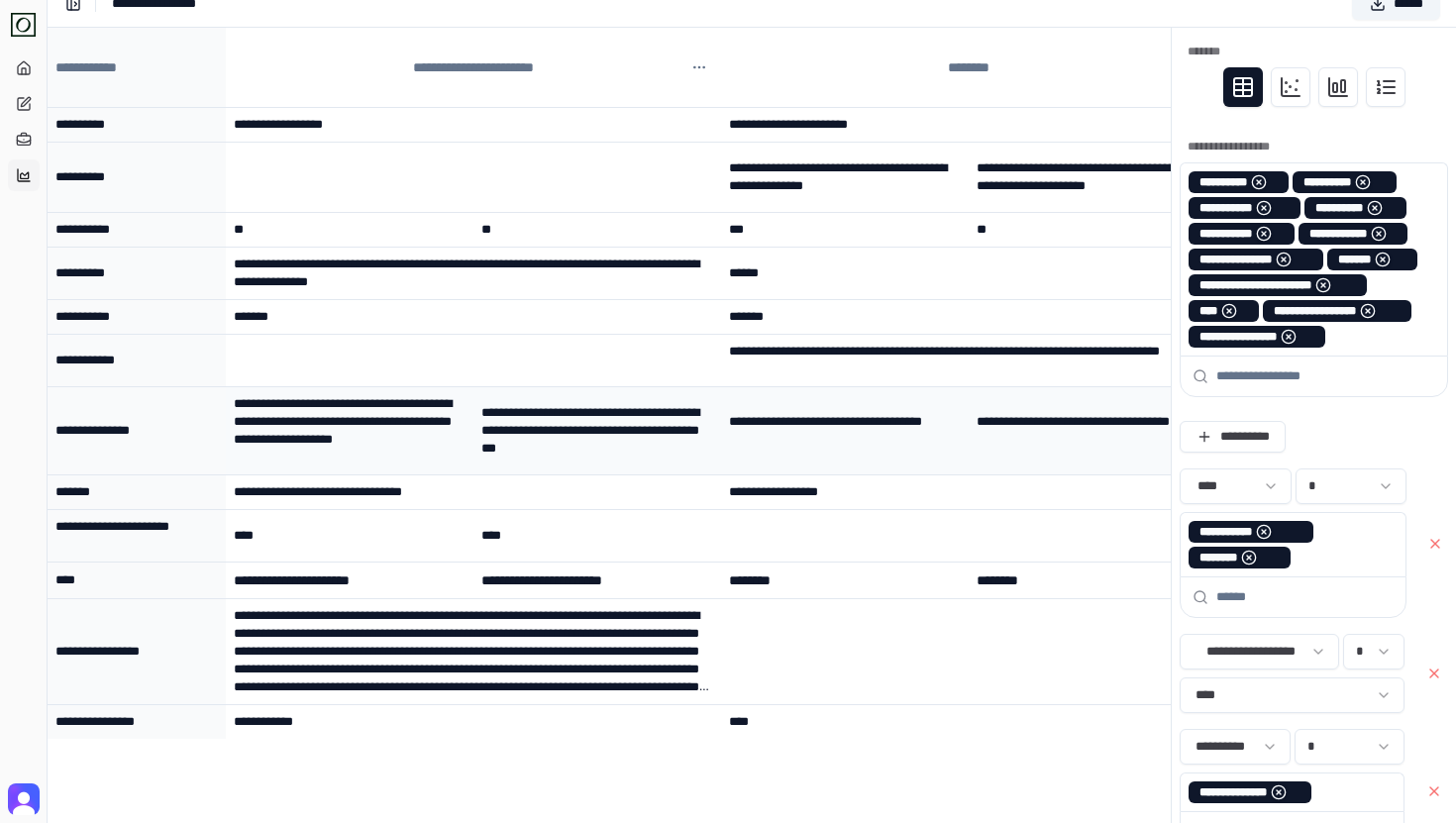 scroll, scrollTop: 0, scrollLeft: 0, axis: both 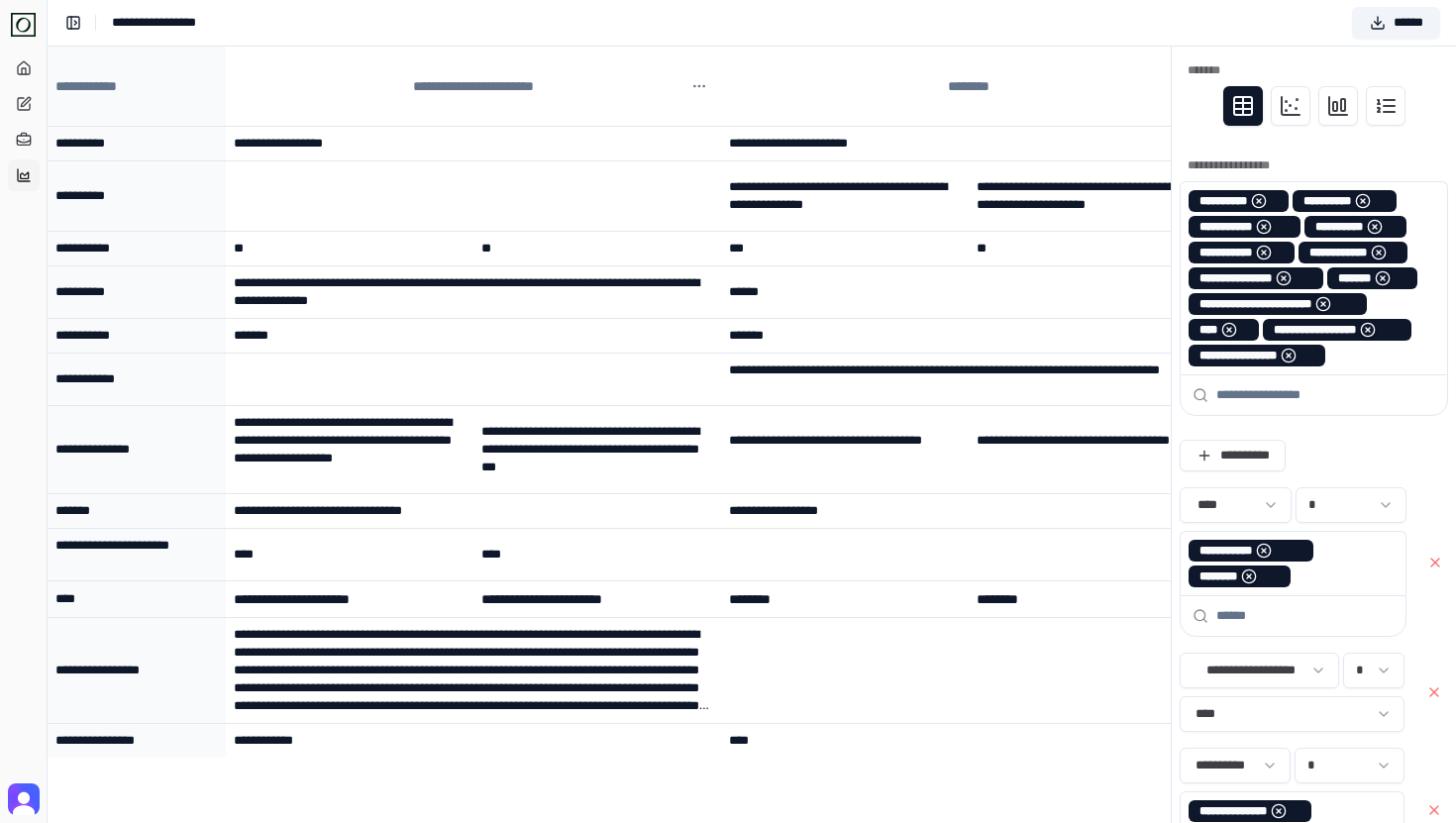 click on "**********" at bounding box center (1313, 456) 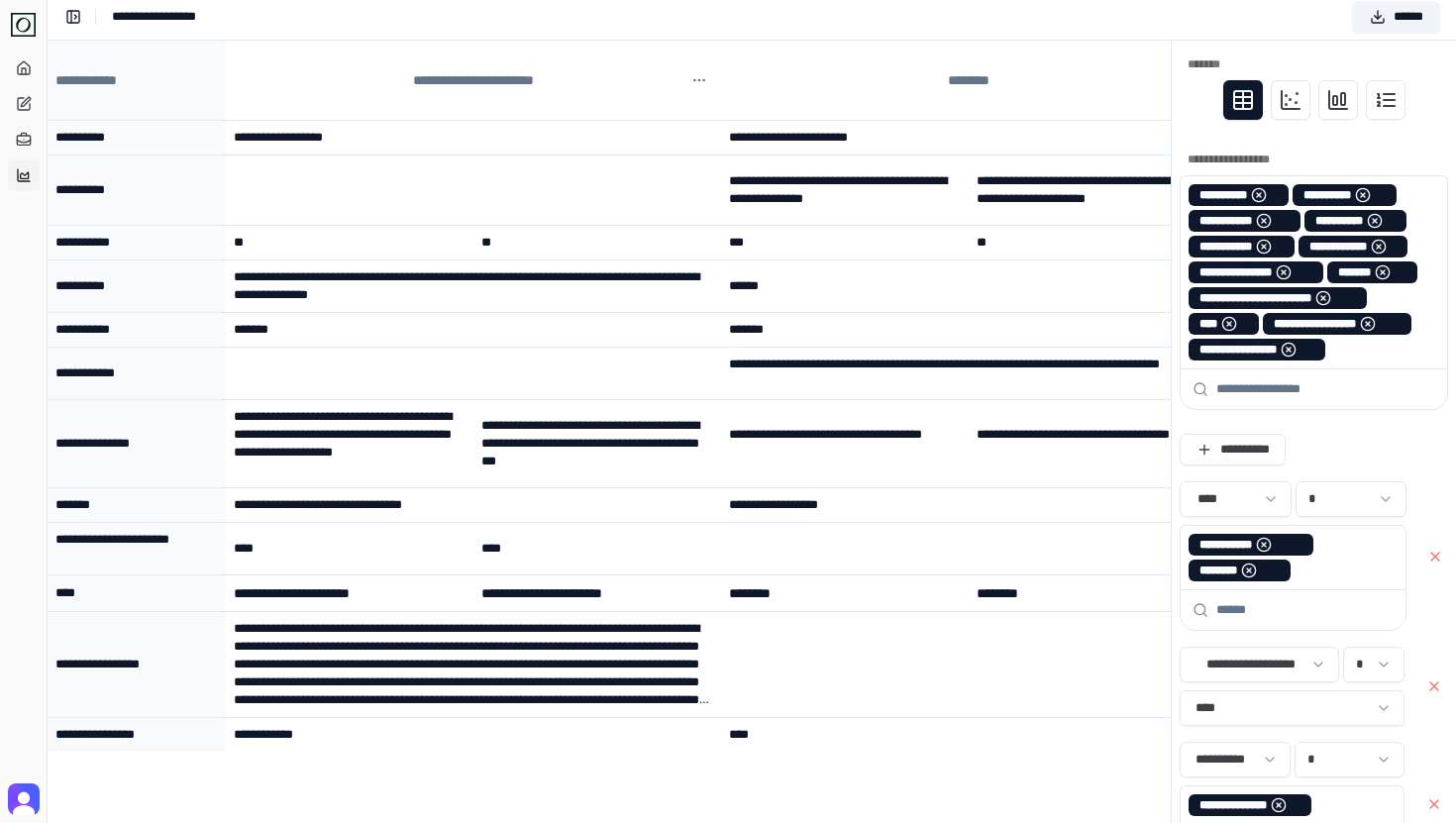 scroll, scrollTop: 0, scrollLeft: 0, axis: both 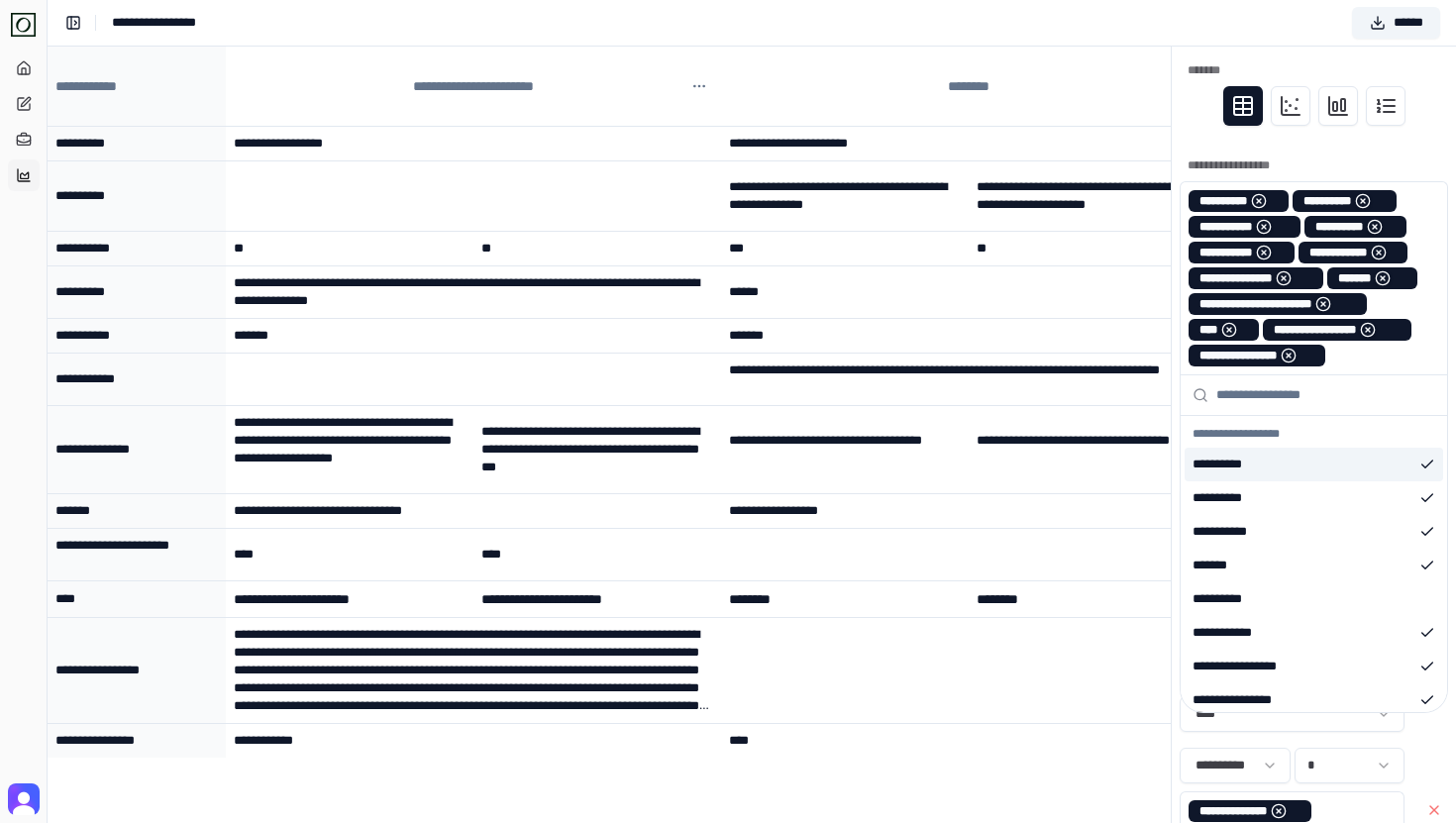 click at bounding box center [1325, 395] 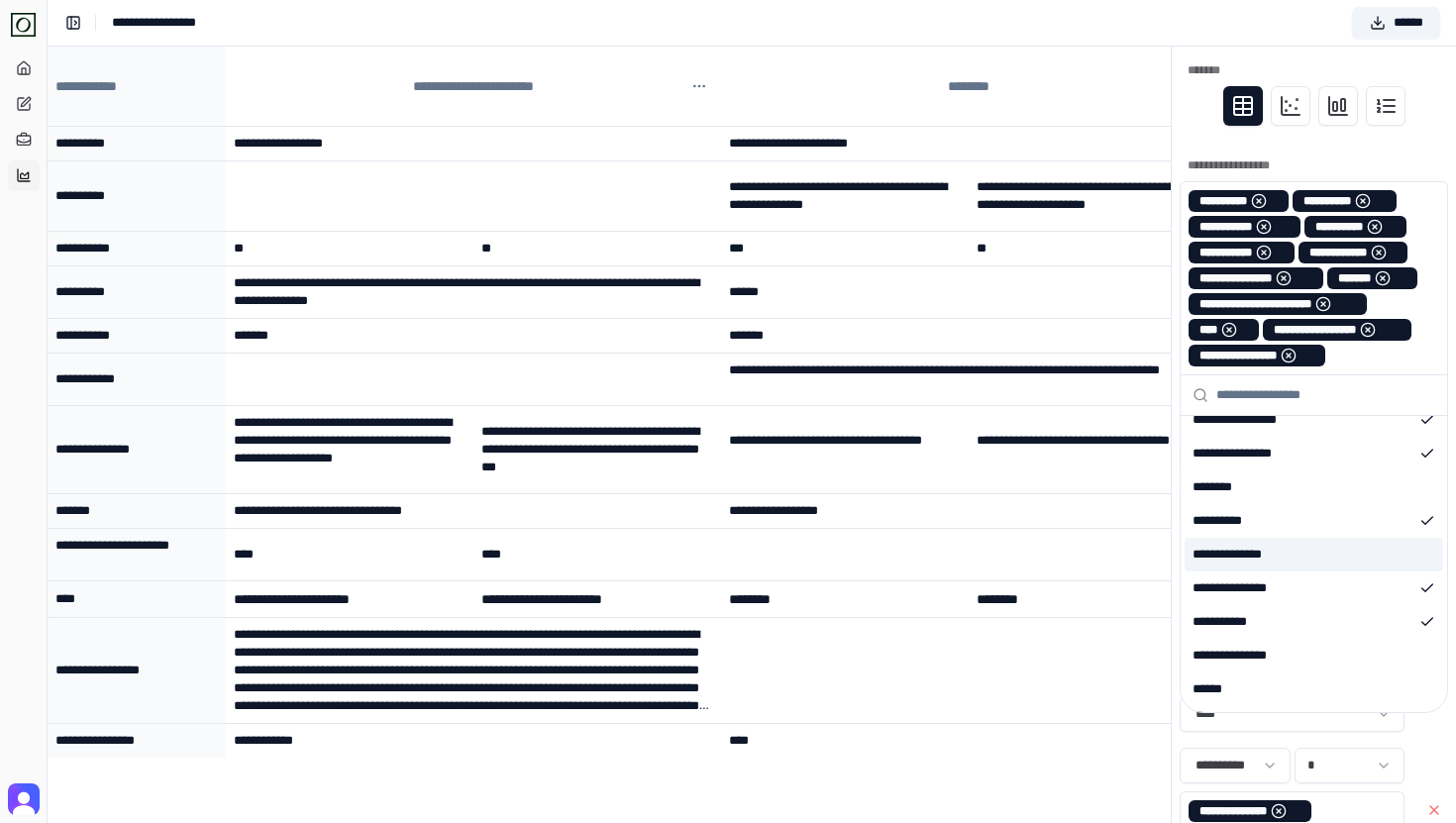 scroll, scrollTop: 348, scrollLeft: 0, axis: vertical 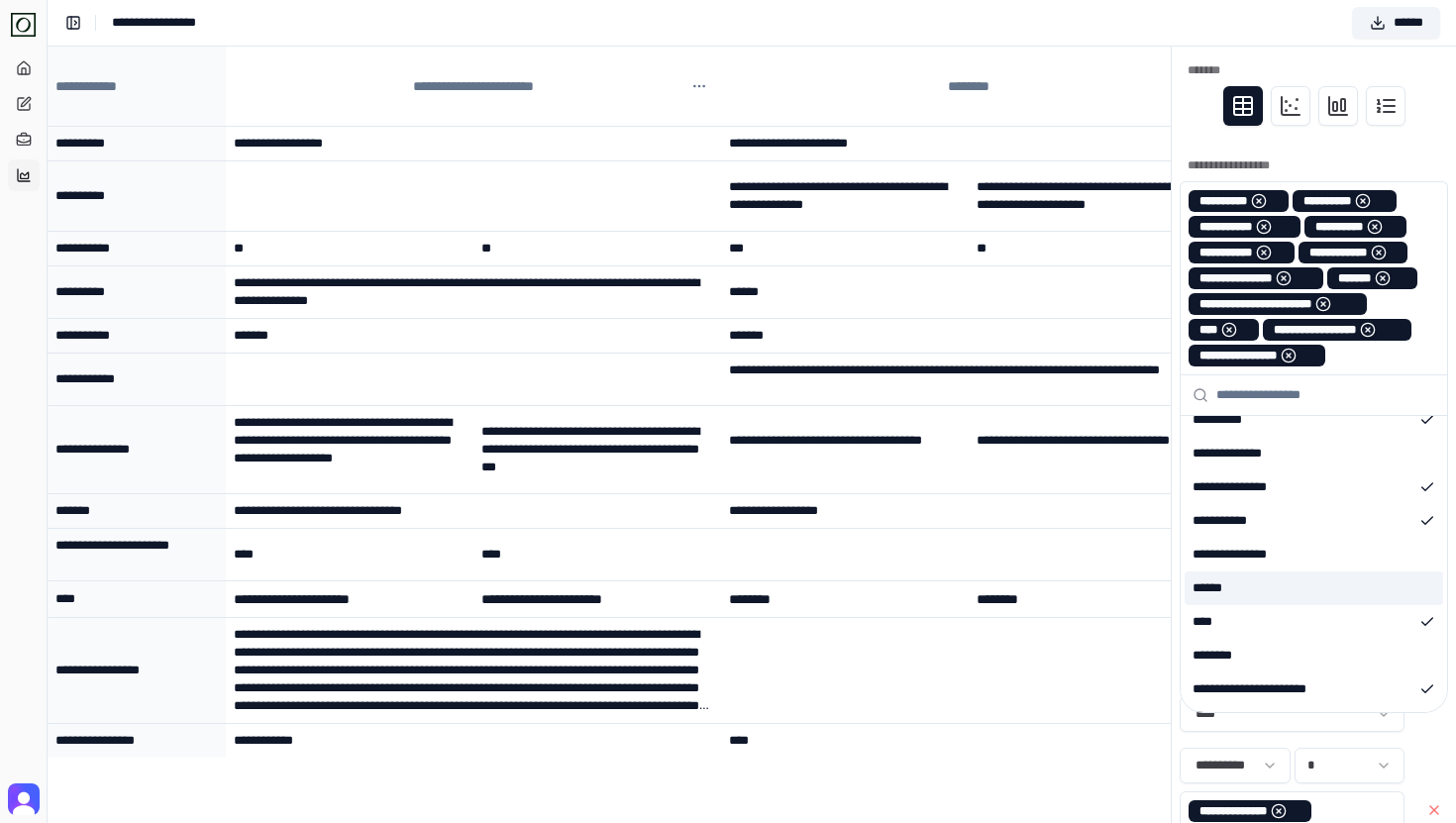 click on "******" at bounding box center (1313, 588) 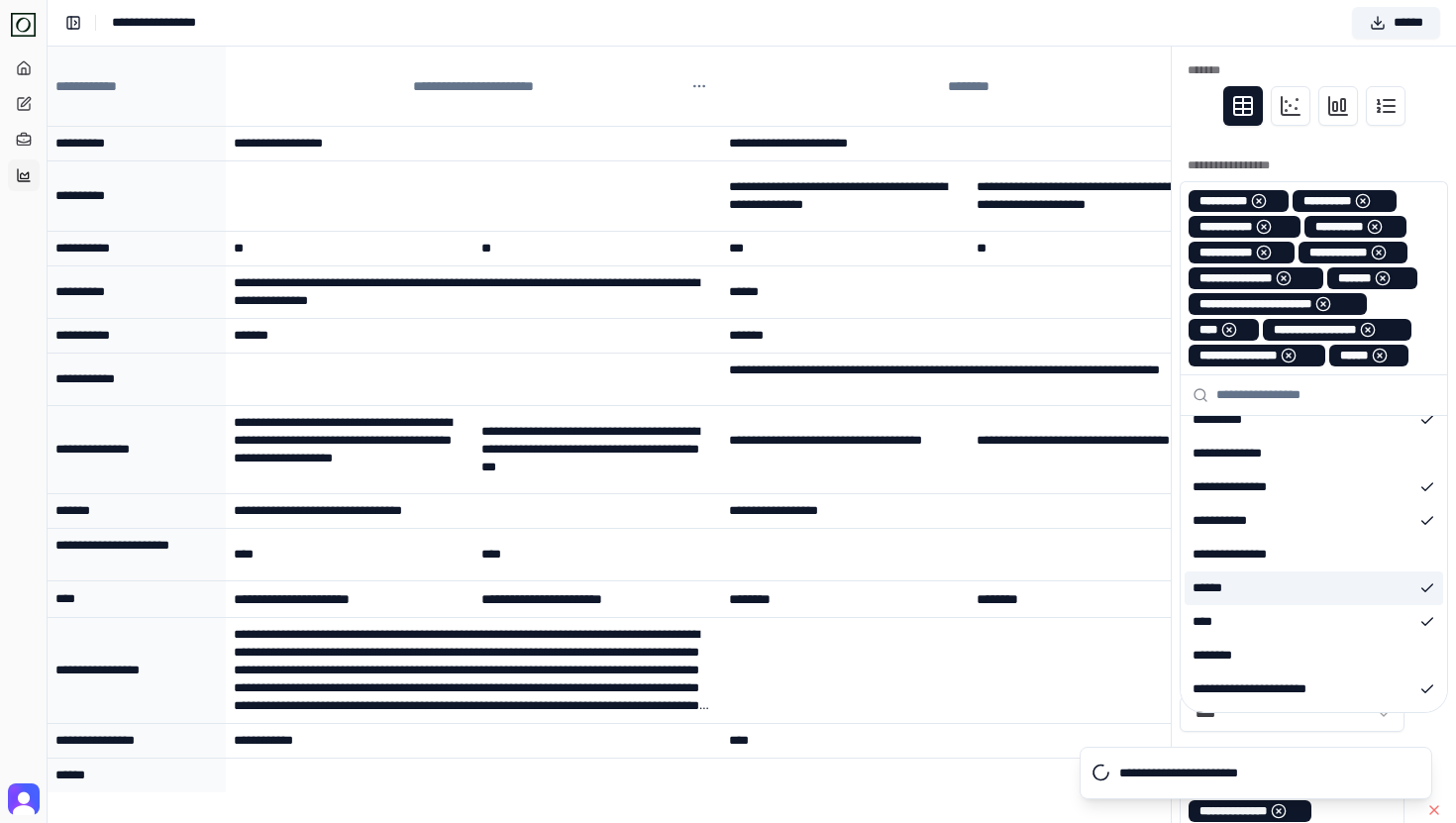 click on "********" at bounding box center (969, 86) 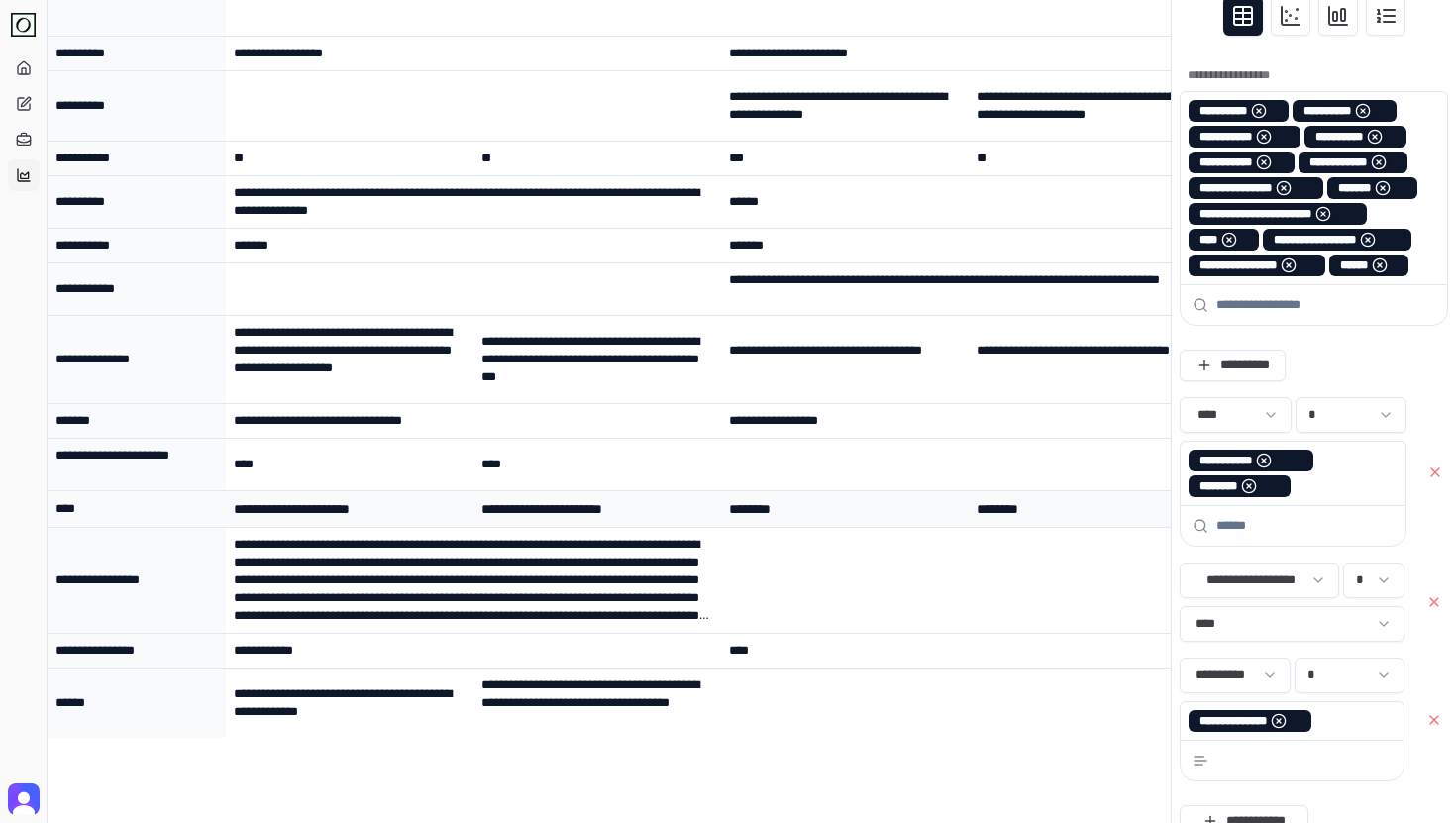 scroll, scrollTop: 112, scrollLeft: 0, axis: vertical 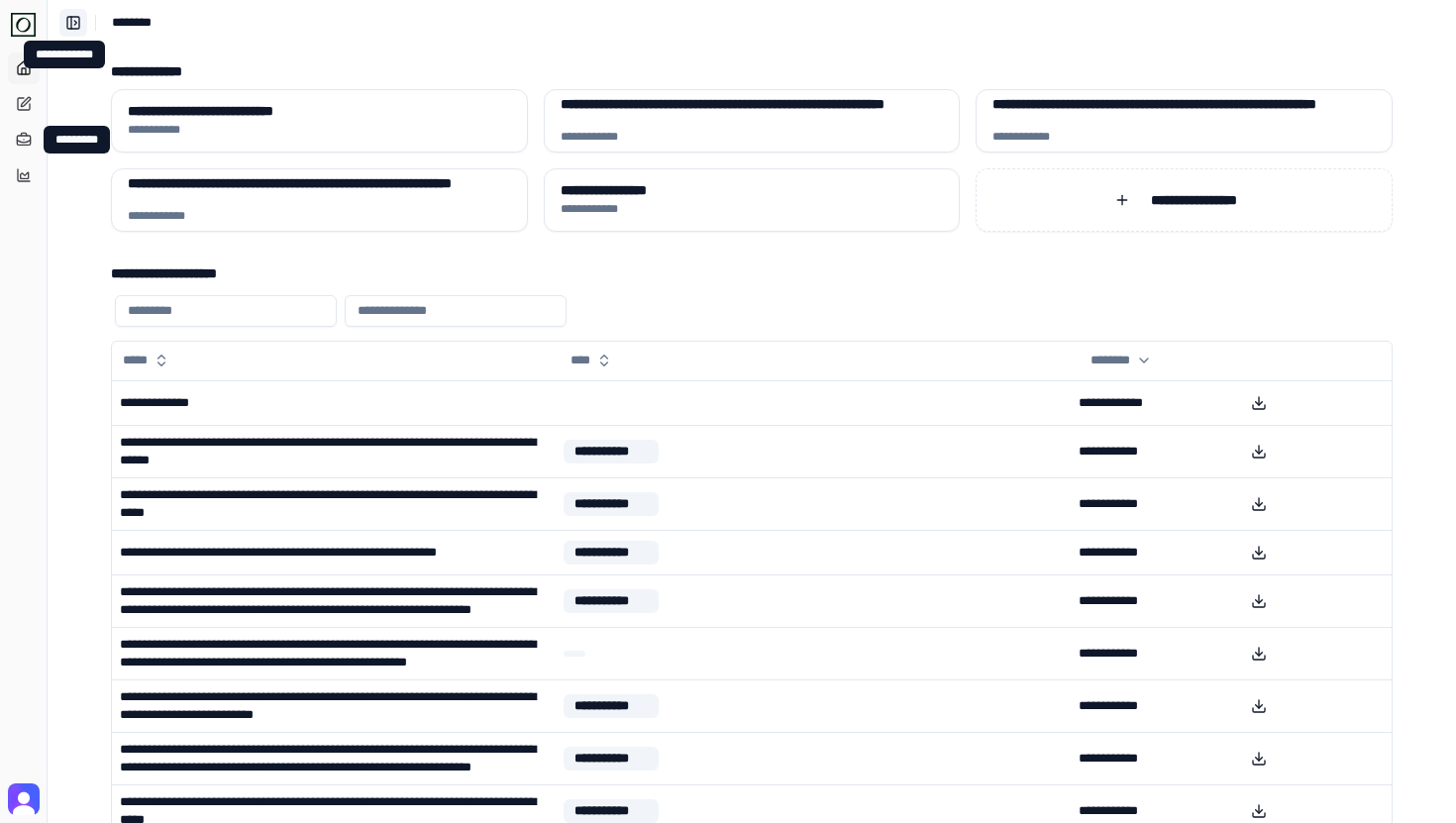 click on "**********" at bounding box center [73, 23] 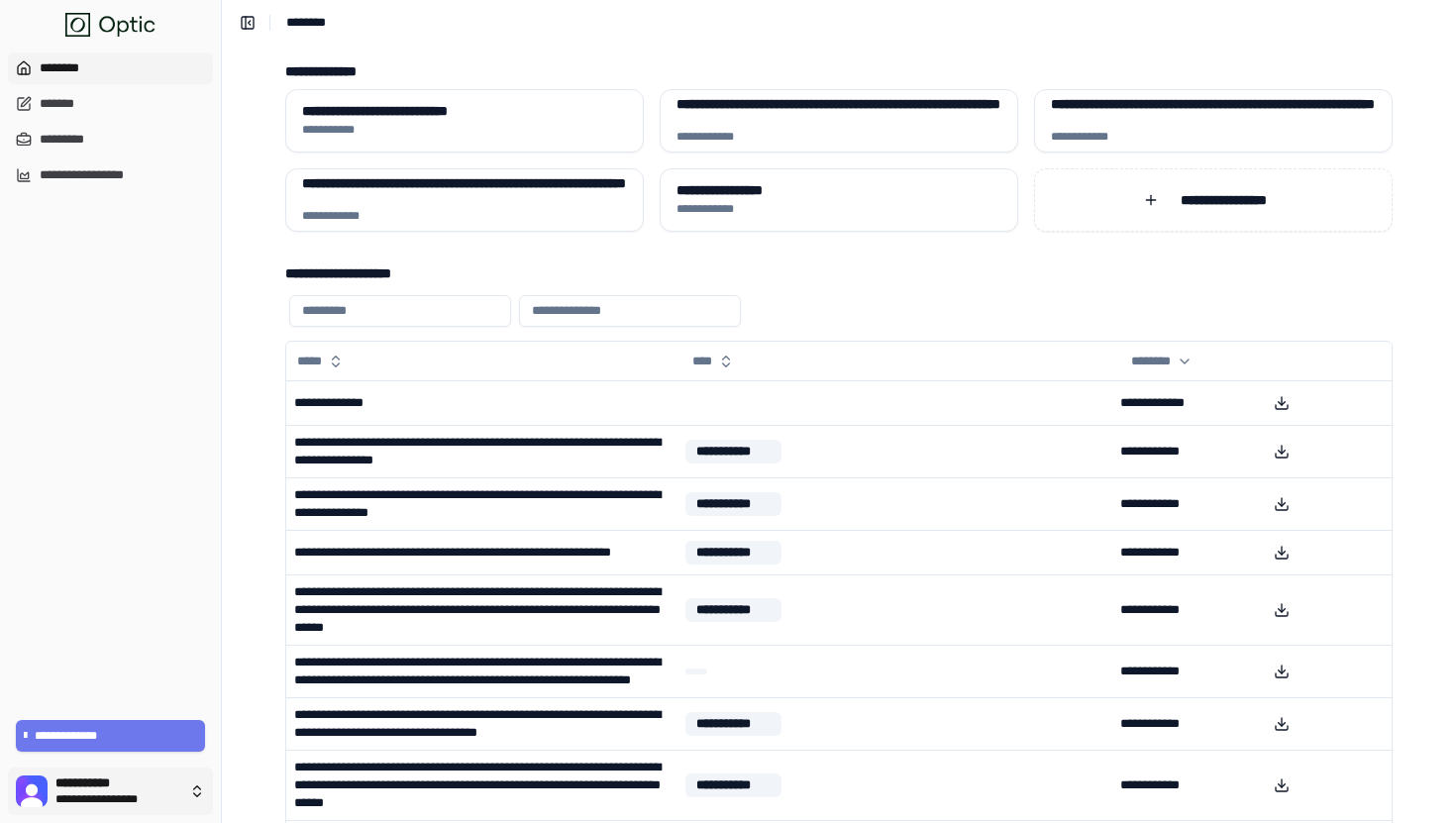 click on "**********" at bounding box center (728, 493) 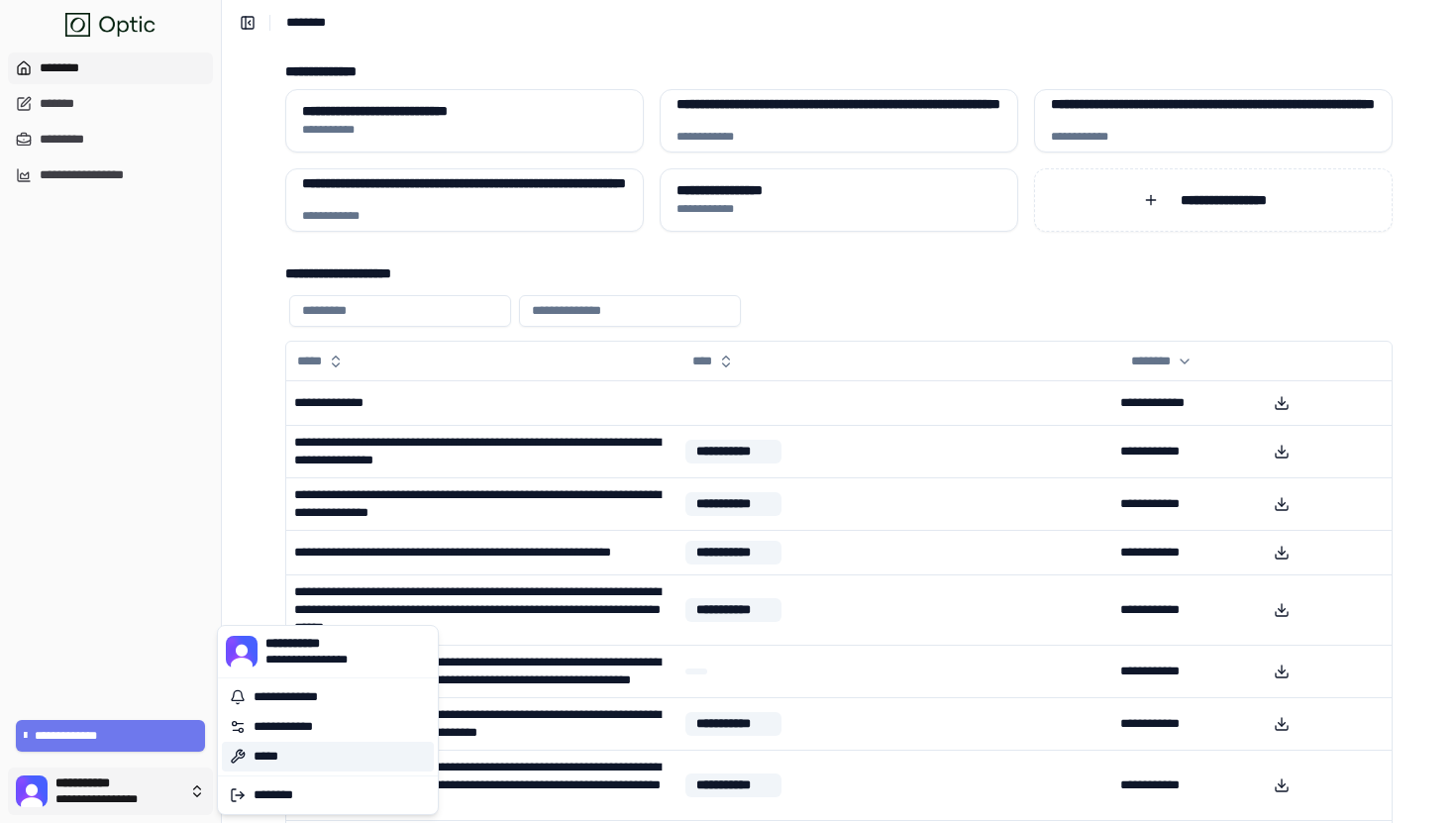 click on "*****" at bounding box center [328, 757] 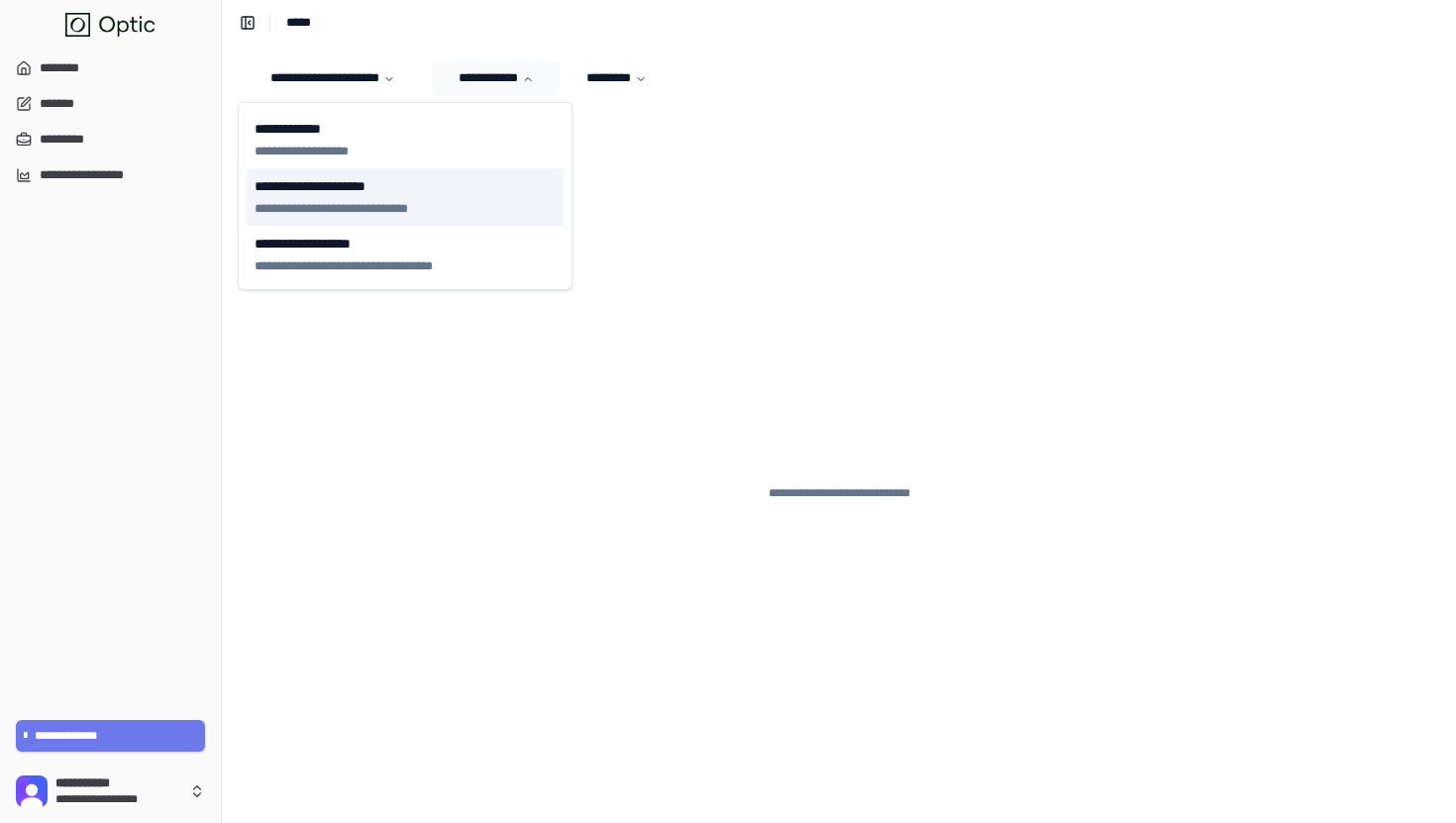 click on "**********" at bounding box center (405, 197) 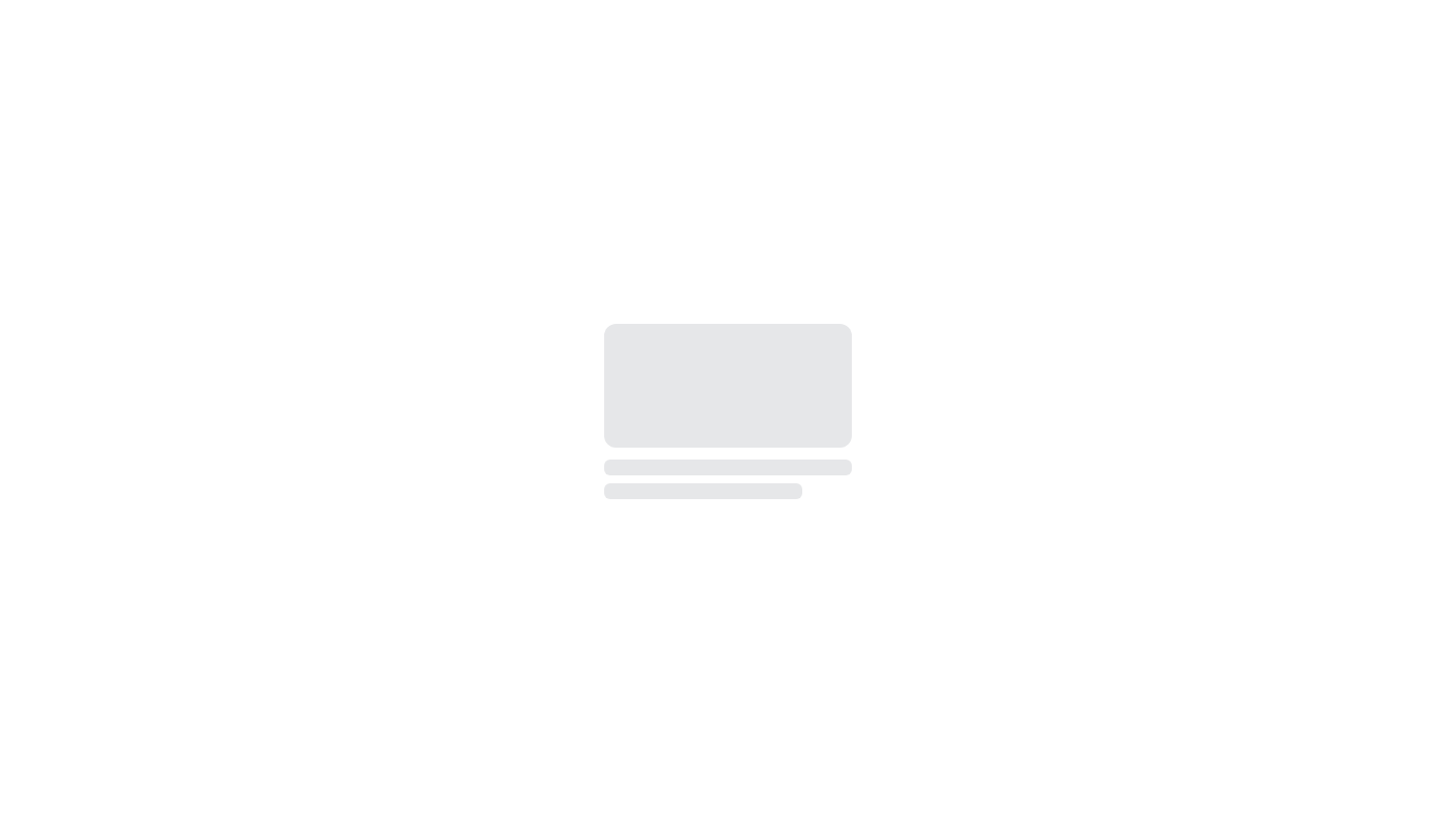 scroll, scrollTop: 0, scrollLeft: 0, axis: both 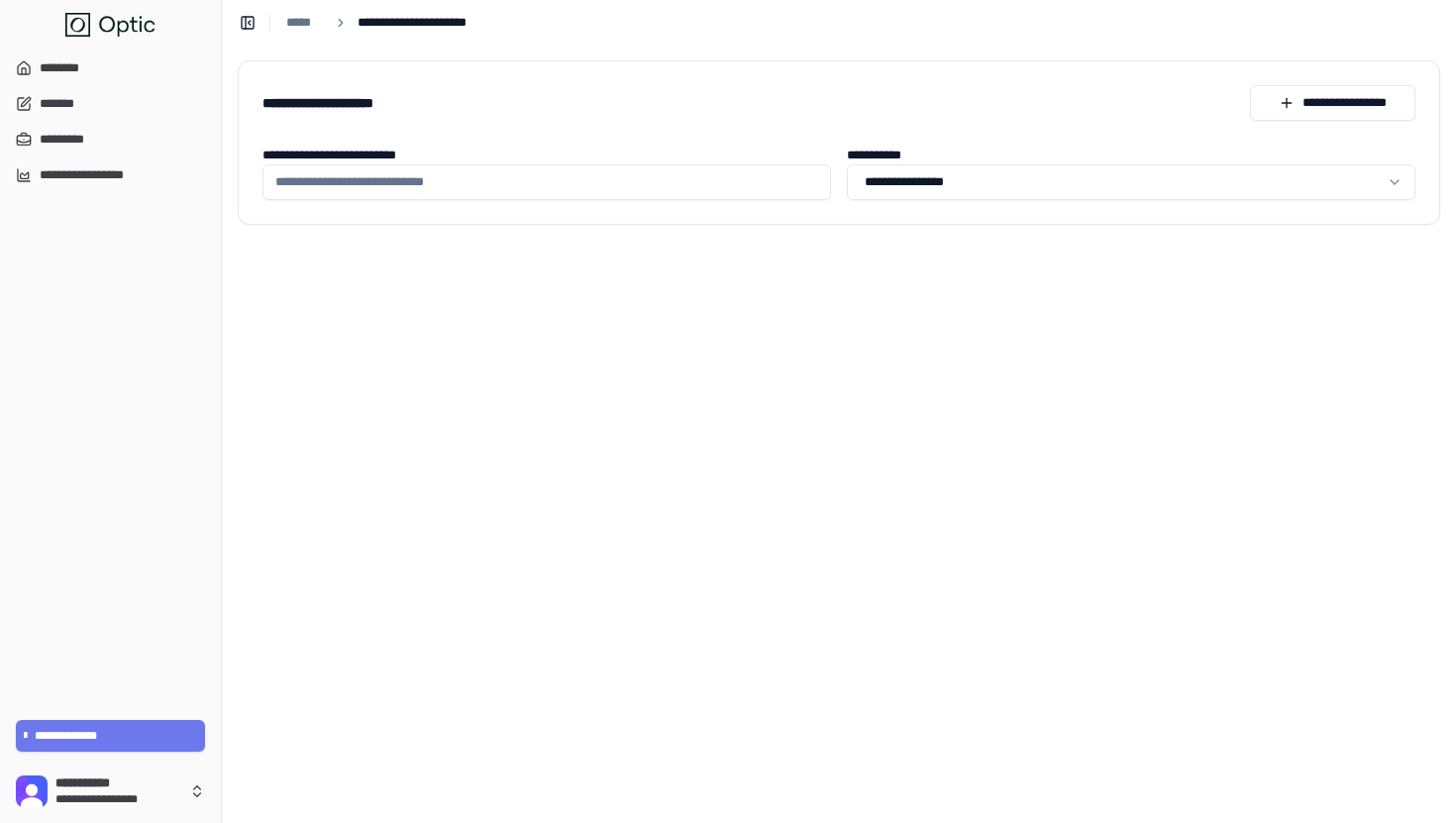 click on "**********" at bounding box center (547, 182) 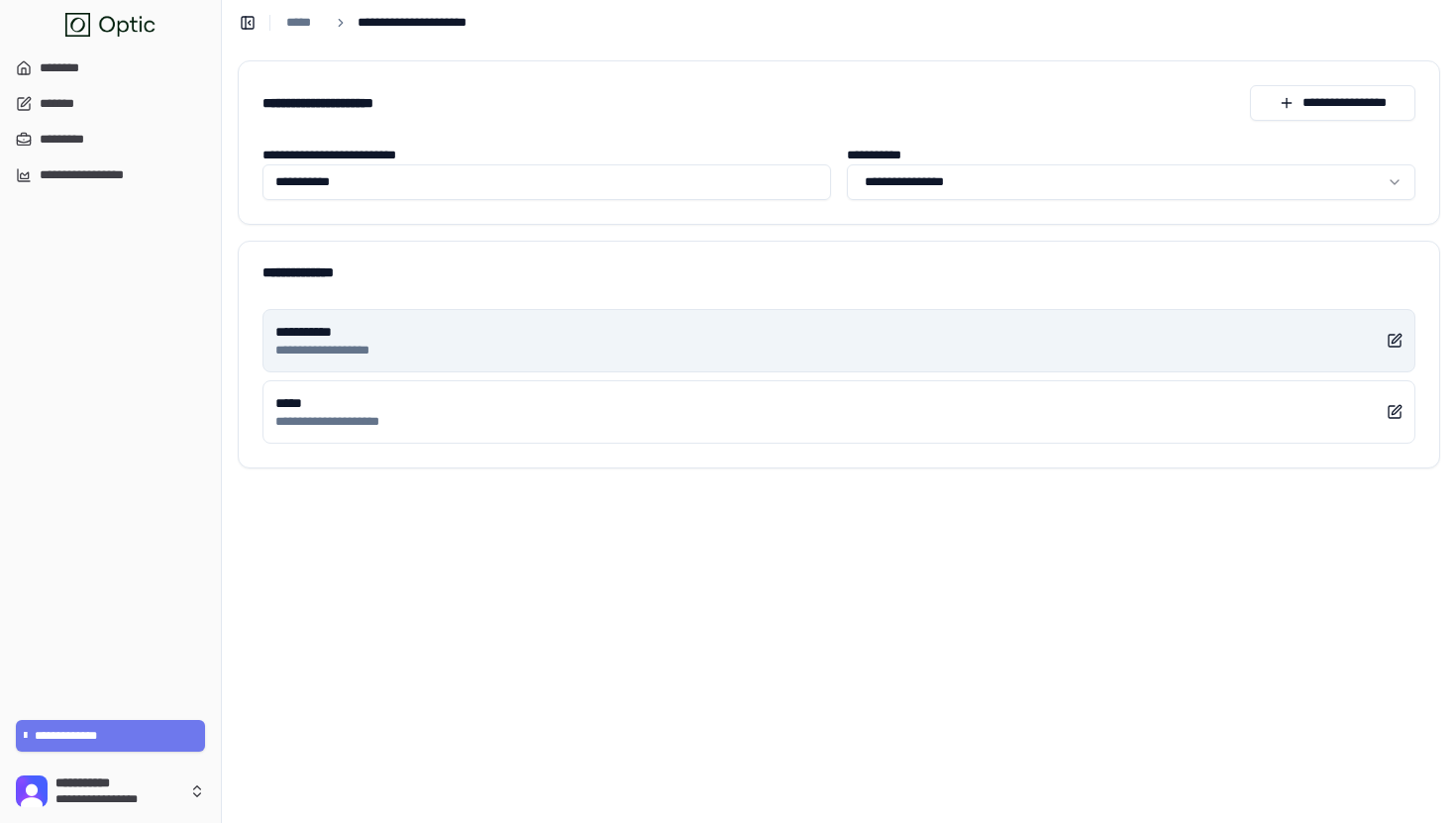 type on "**********" 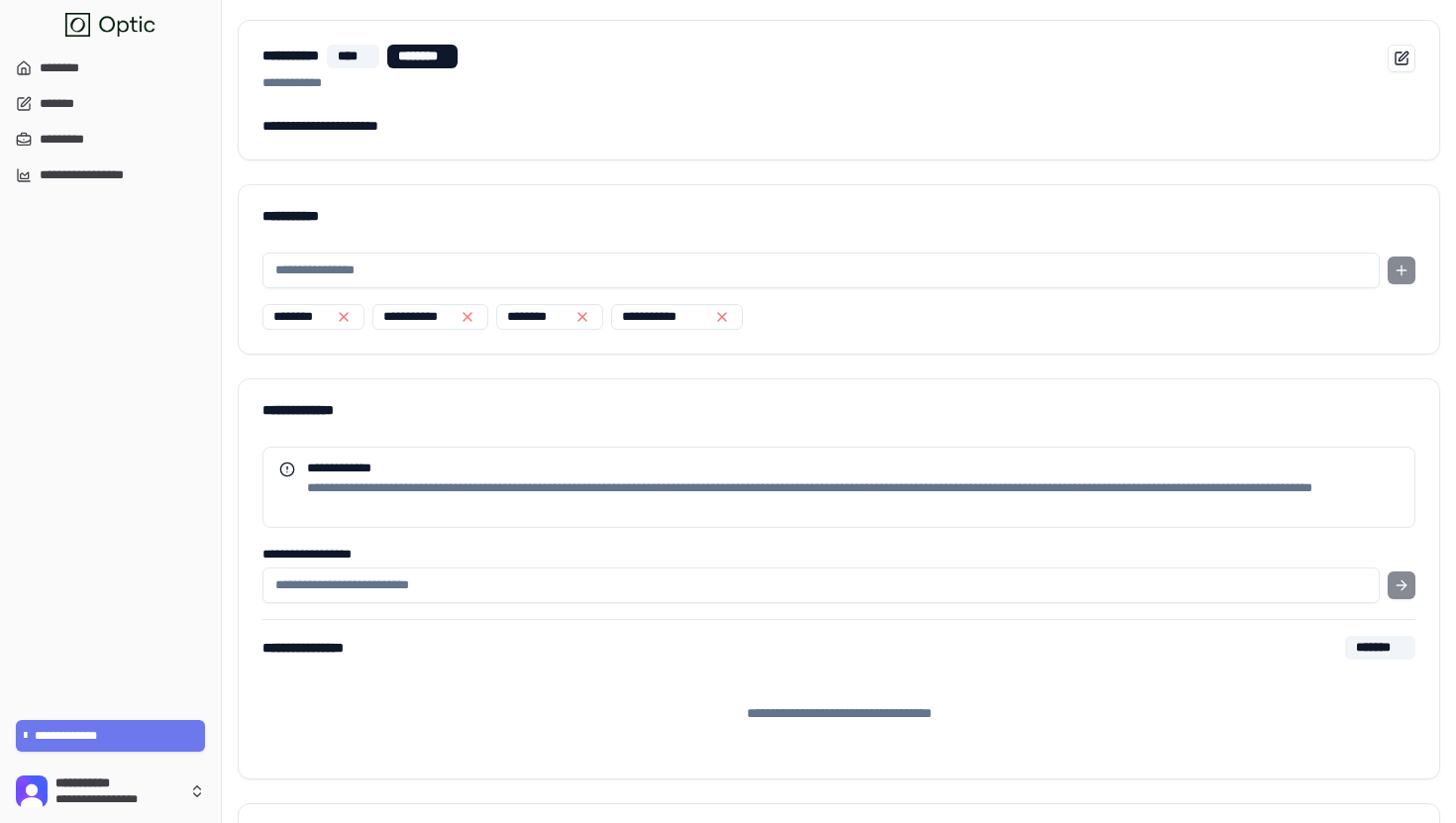 scroll, scrollTop: 76, scrollLeft: 0, axis: vertical 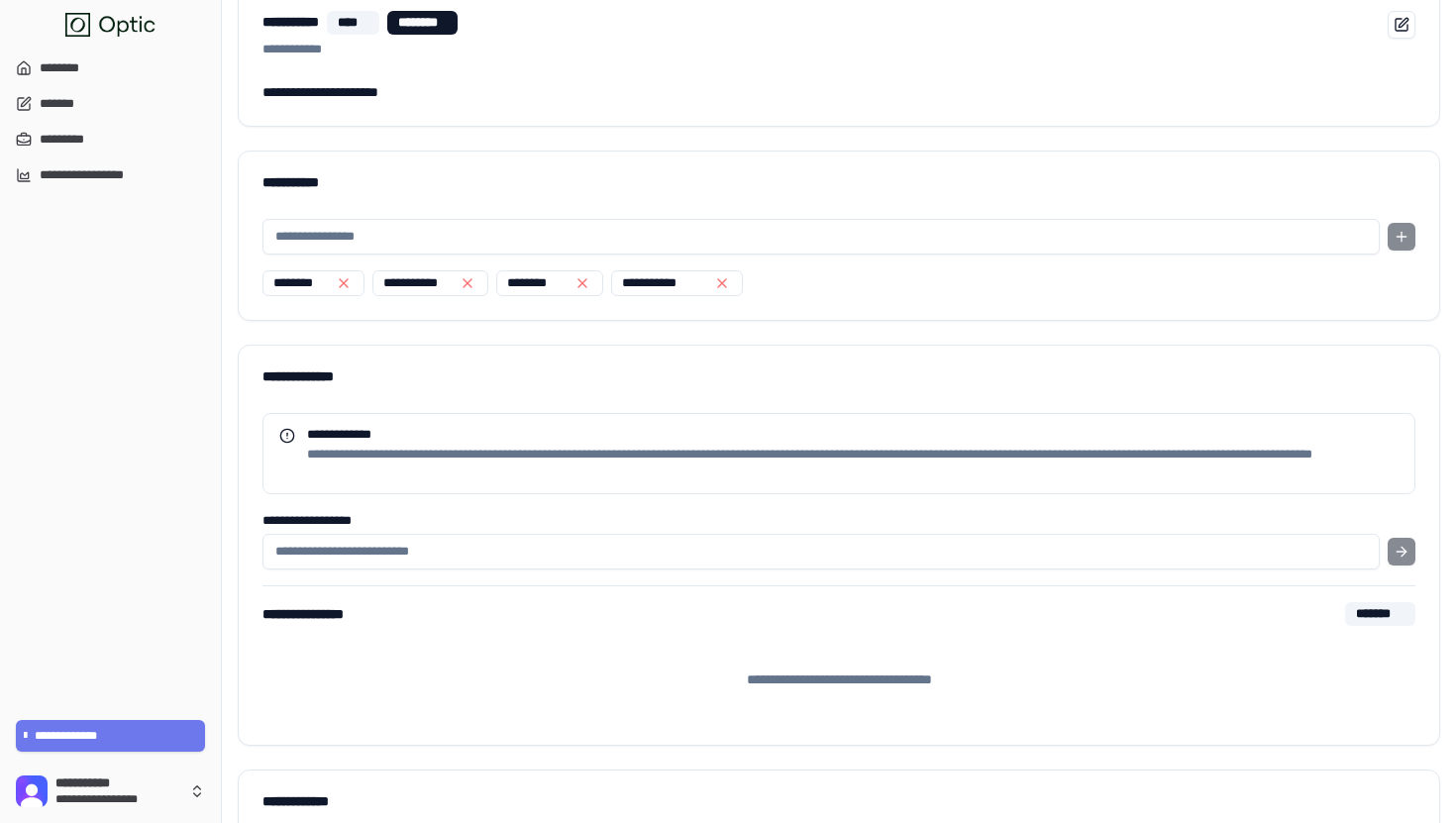 click on "**********" at bounding box center [821, 552] 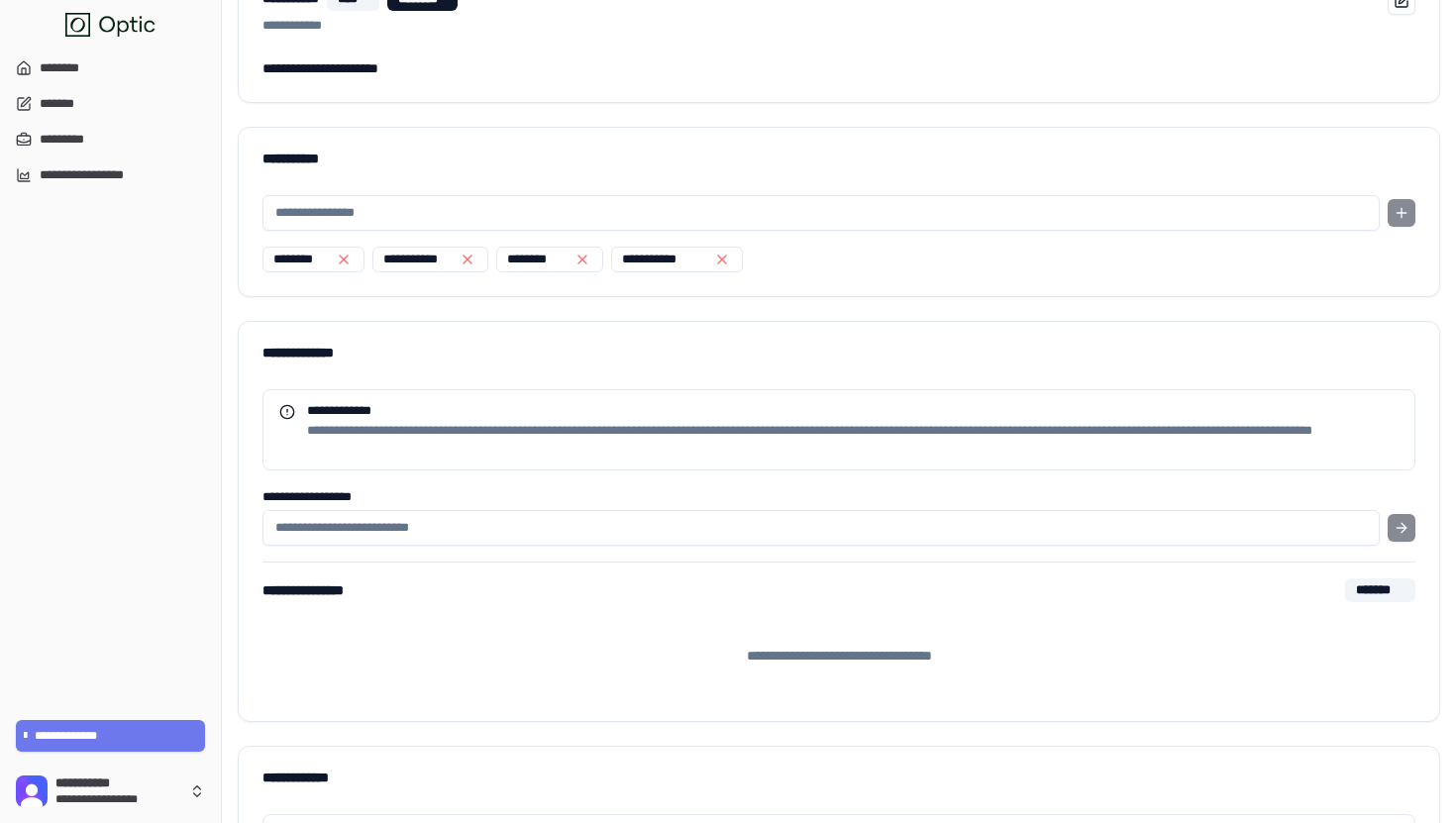scroll, scrollTop: 8, scrollLeft: 0, axis: vertical 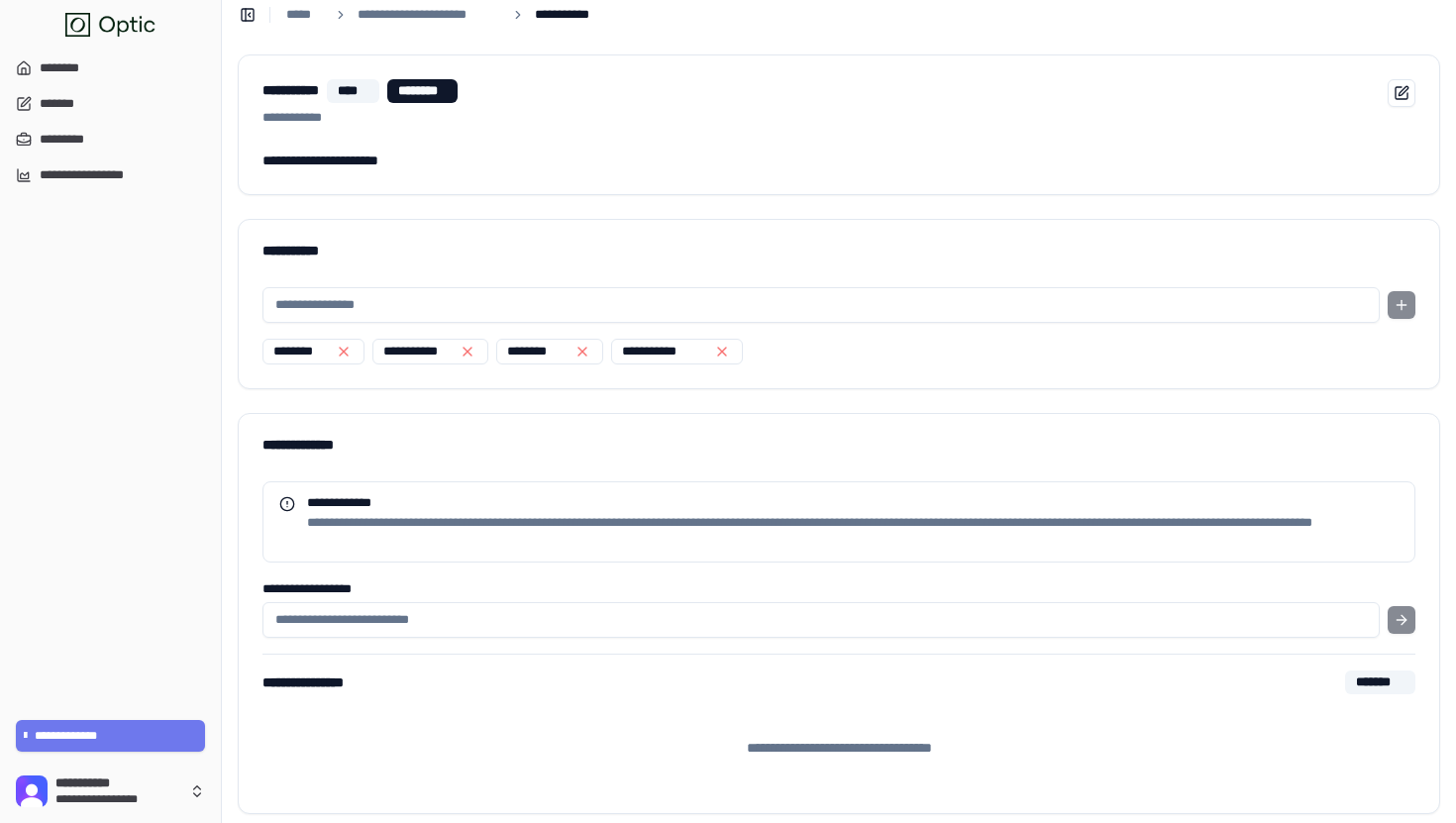 click on "**********" at bounding box center (839, 522) 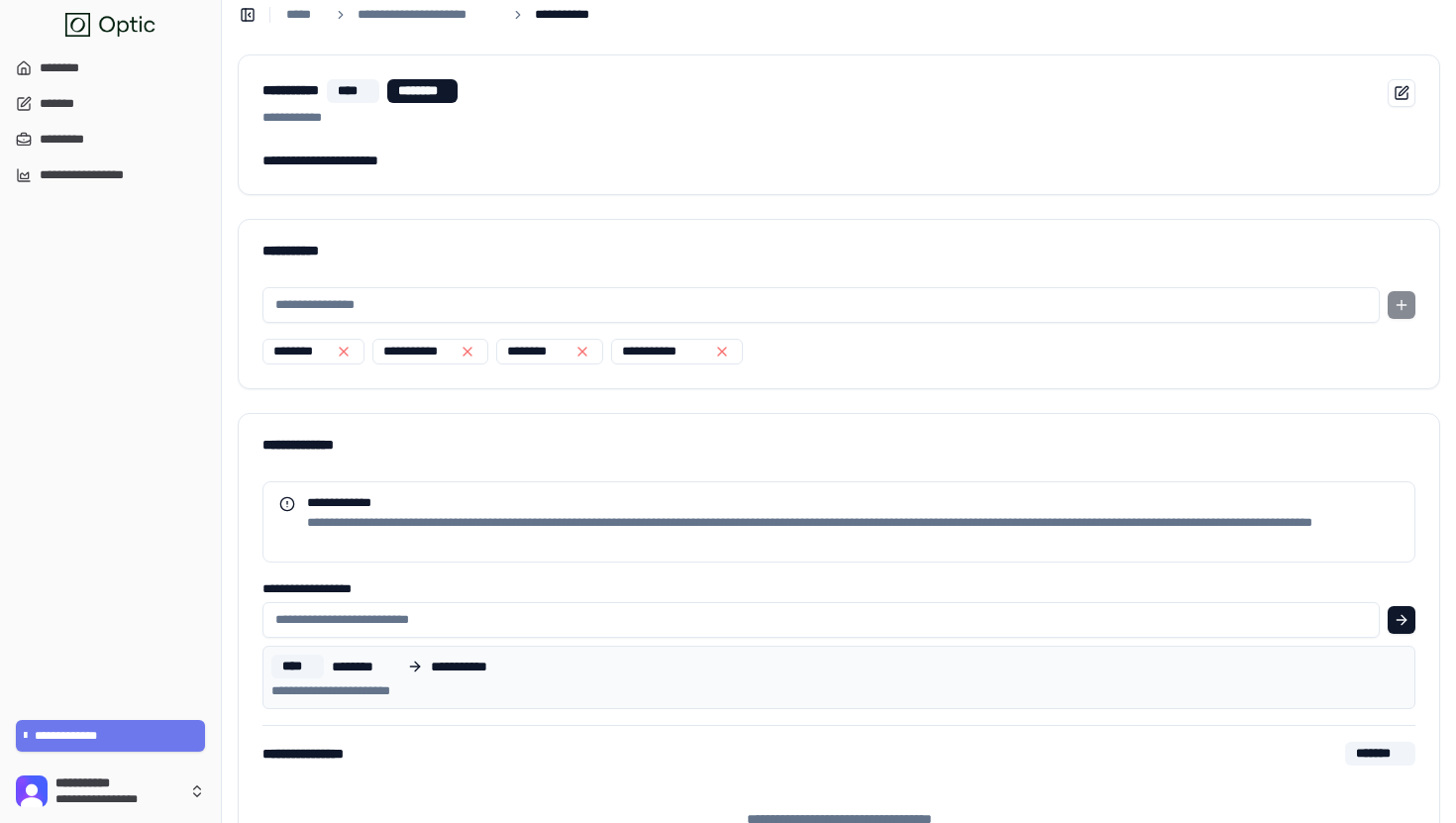 type on "******" 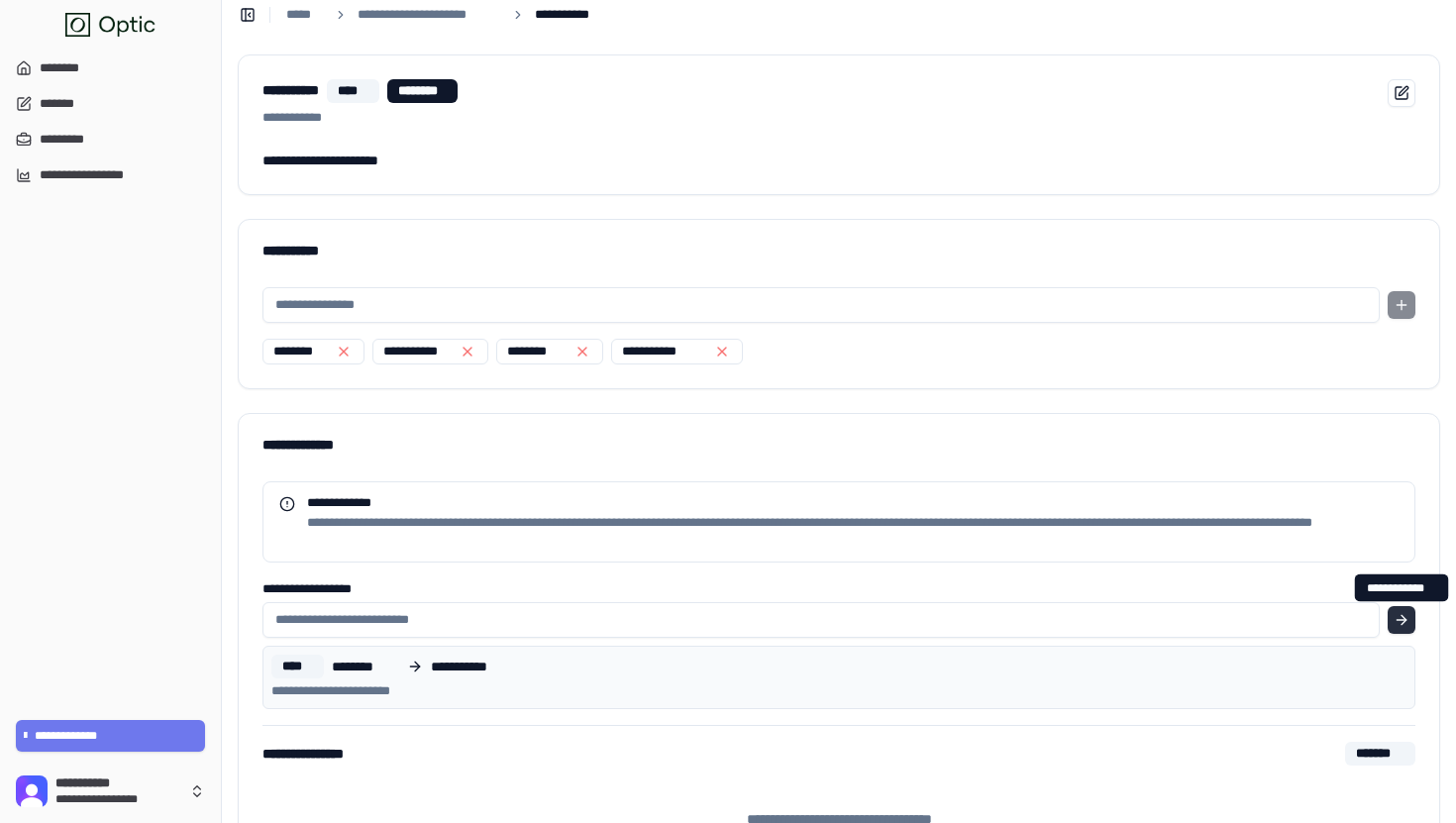 click at bounding box center [1402, 620] 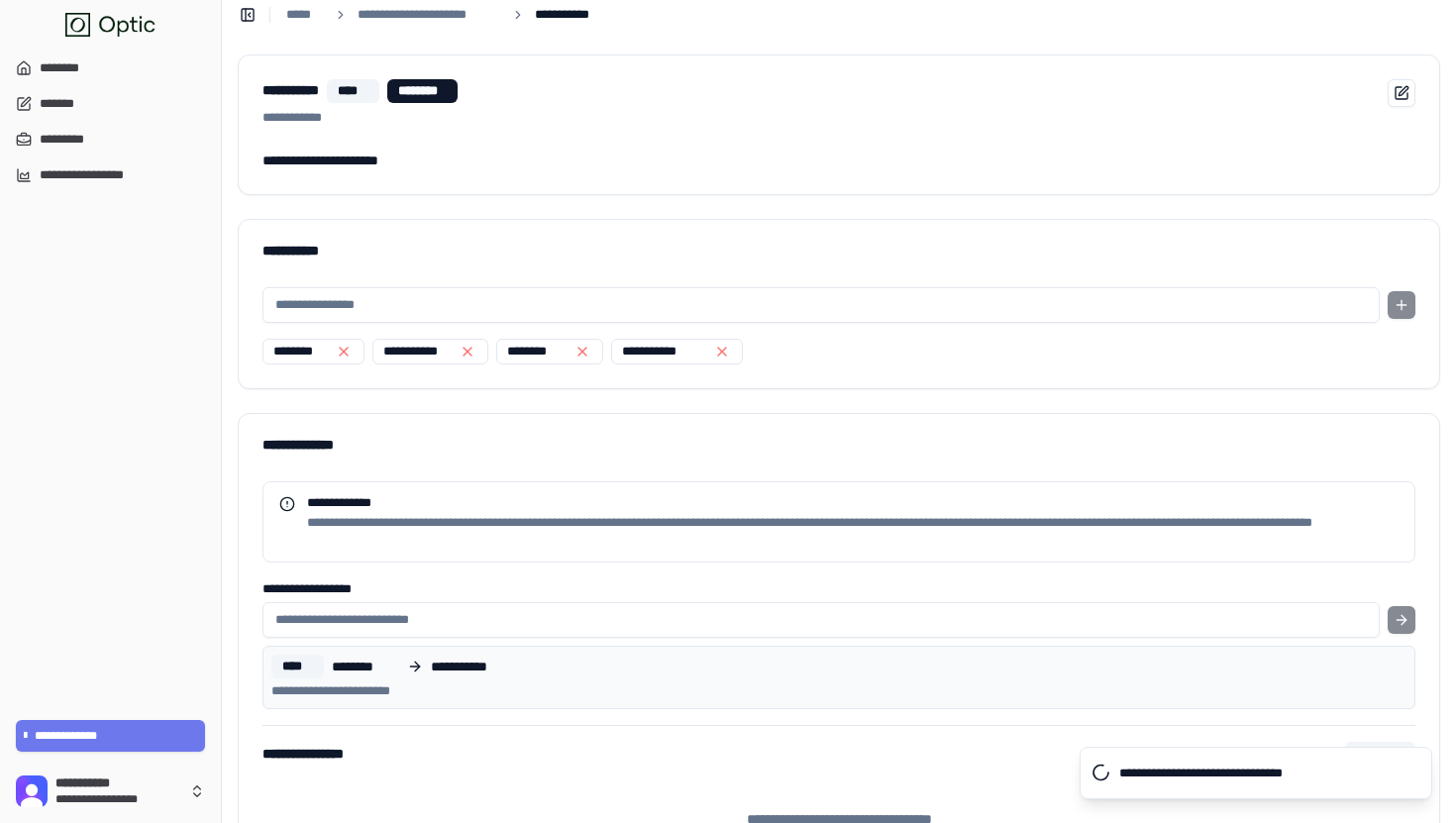 type 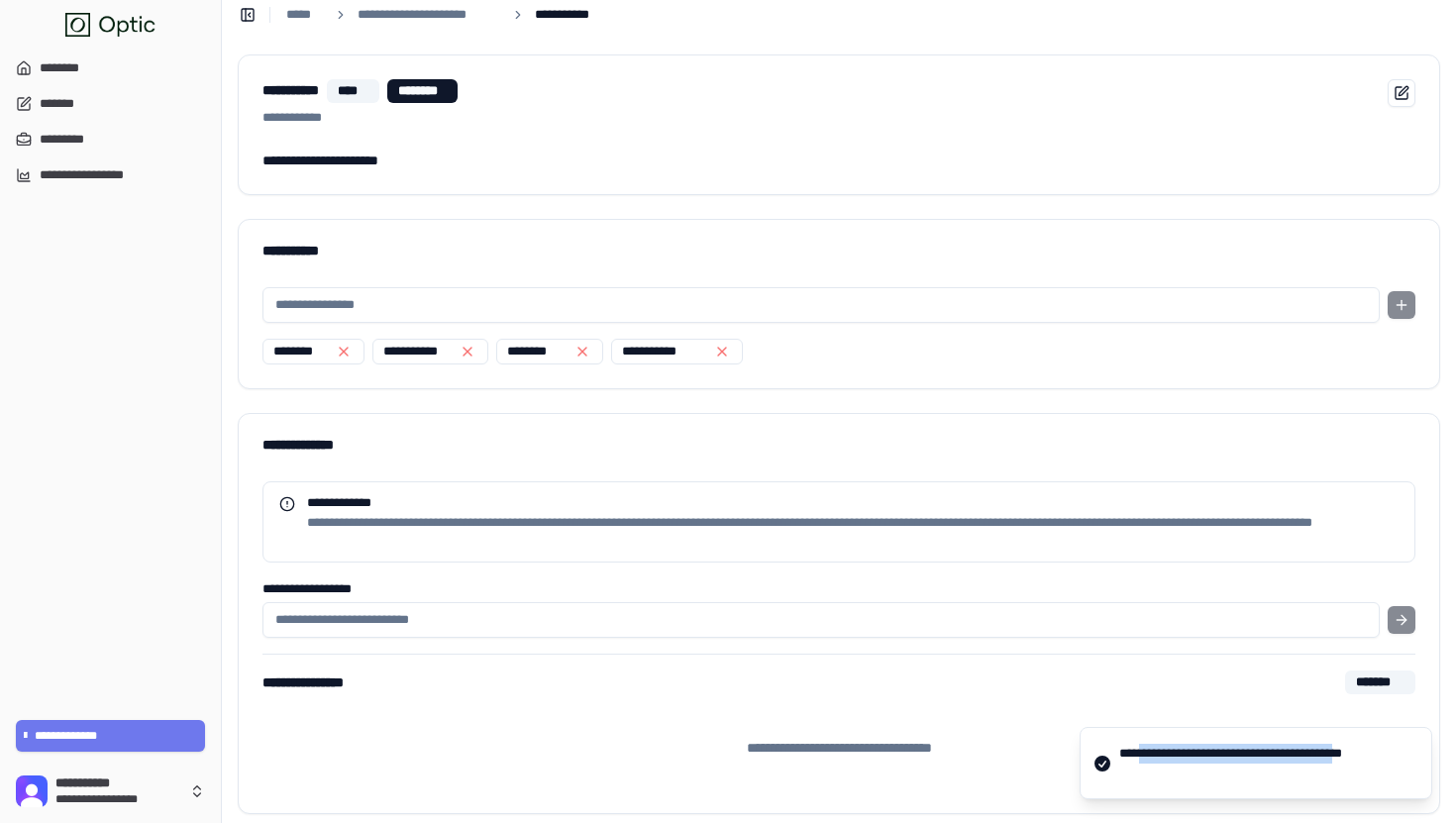 drag, startPoint x: 1149, startPoint y: 755, endPoint x: 1197, endPoint y: 772, distance: 50.921508 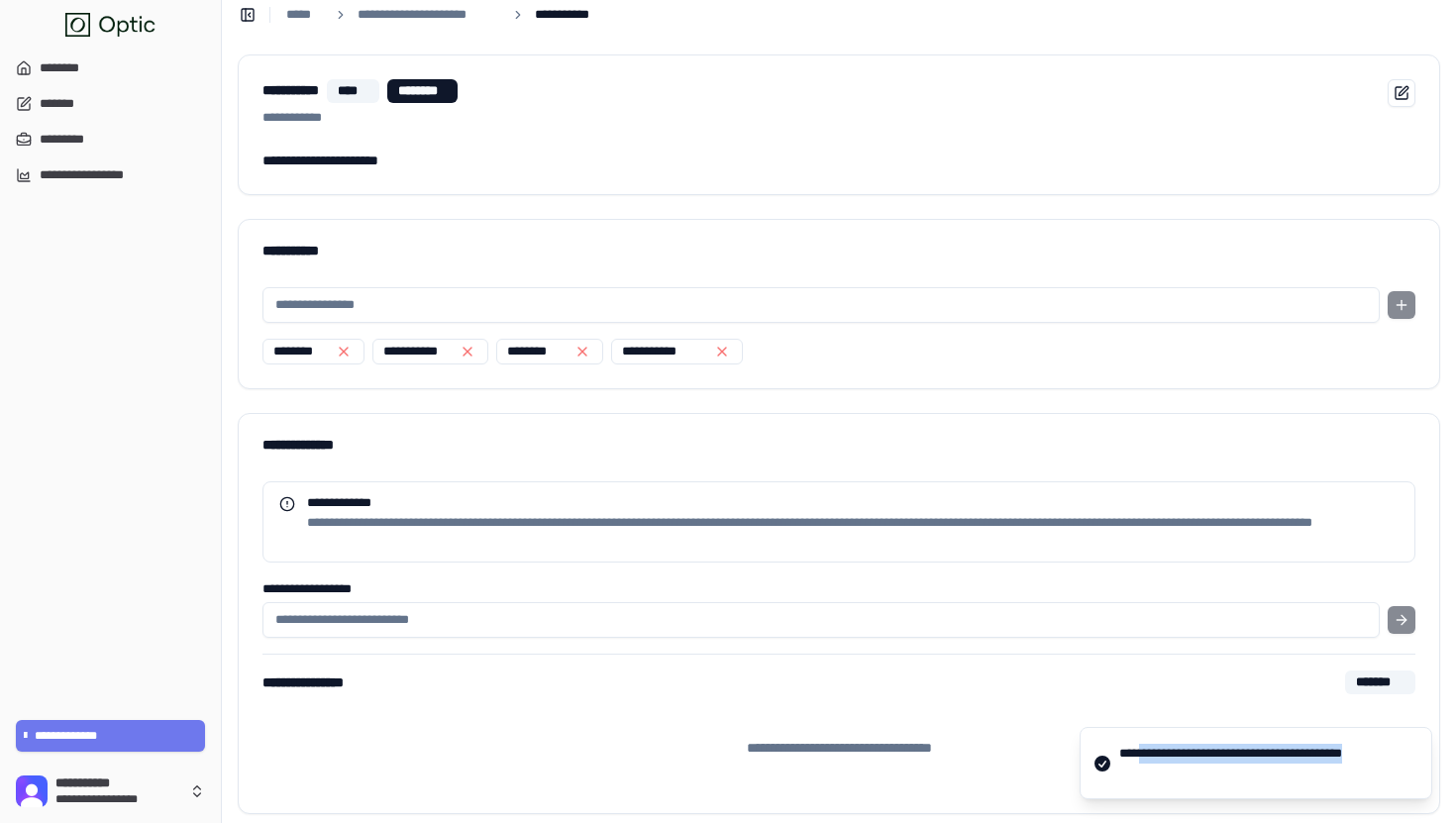 click on "**********" at bounding box center [1267, 763] 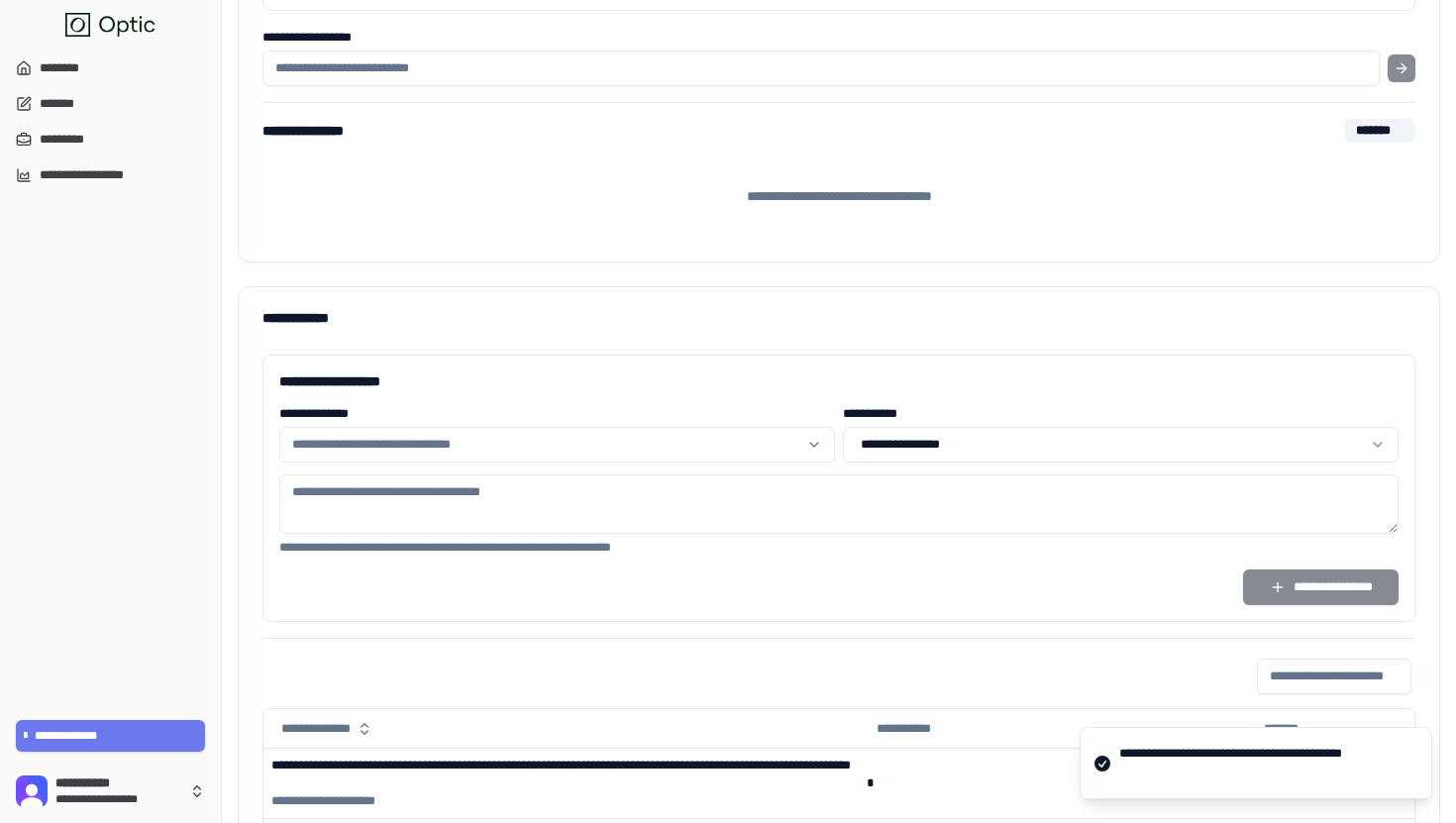 scroll, scrollTop: 51, scrollLeft: 0, axis: vertical 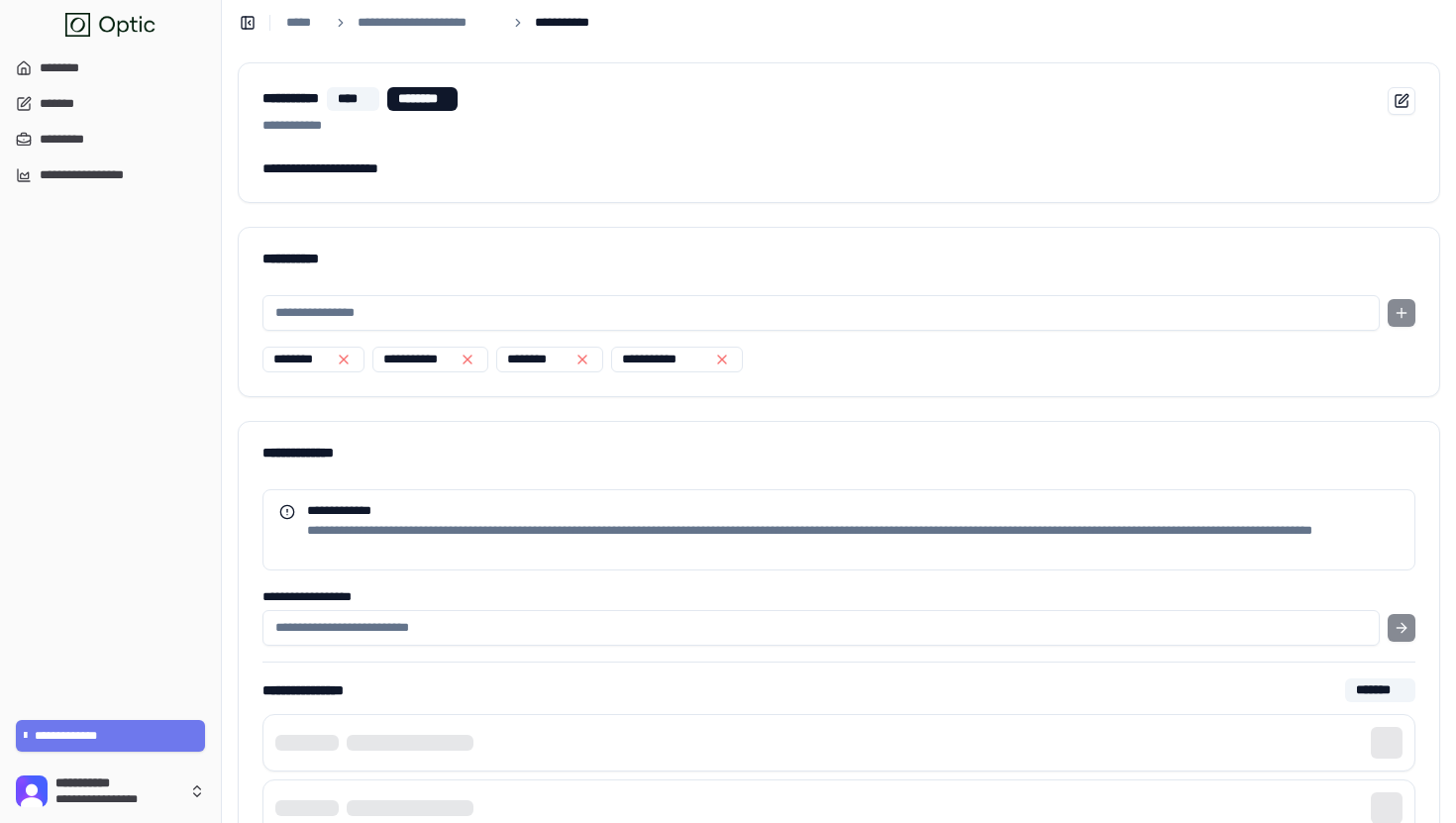 click on "[FIRST] [LAST] [EMAIL] [PHONE]" at bounding box center [839, 23] 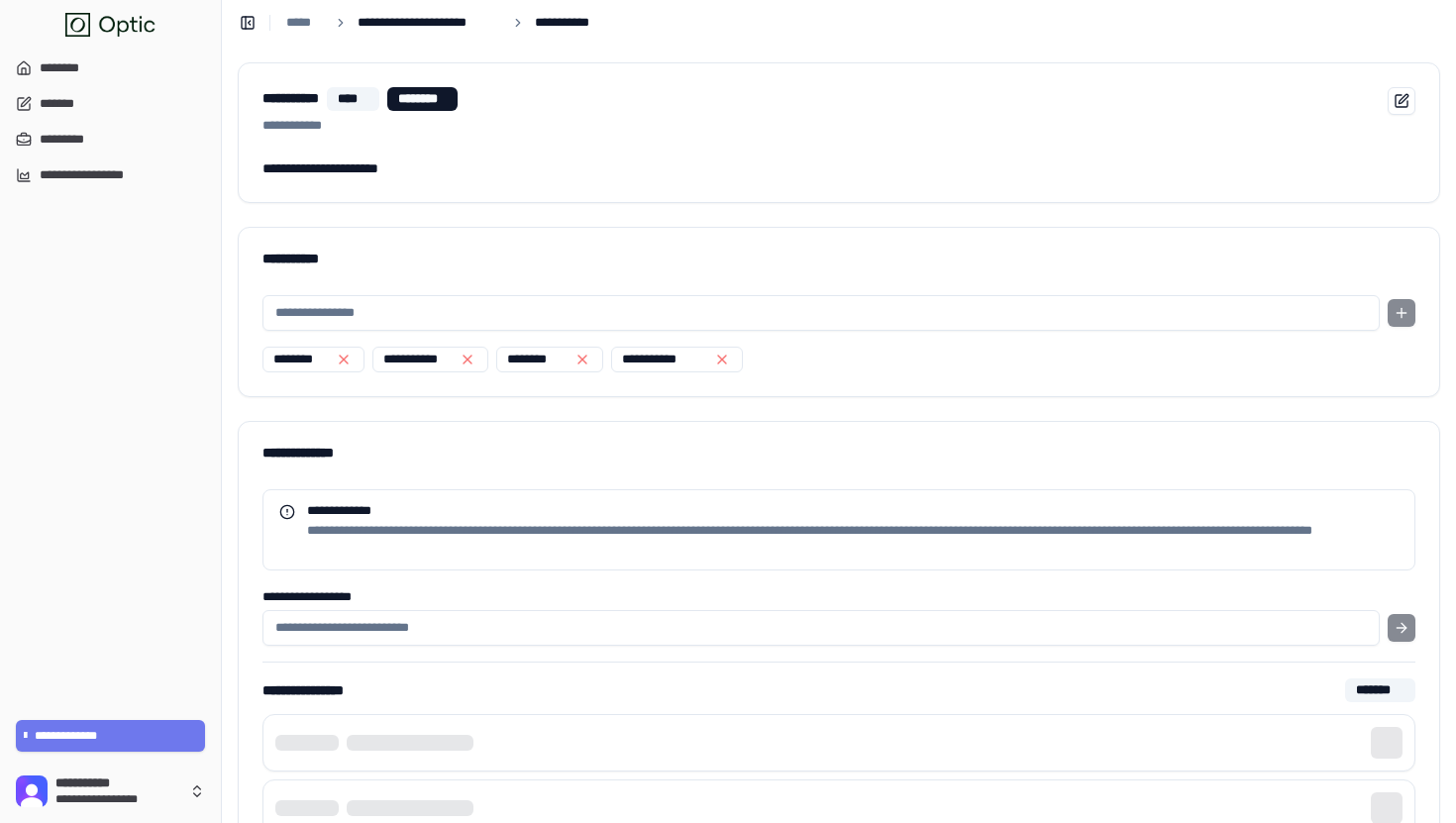 click on "**********" at bounding box center [429, 23] 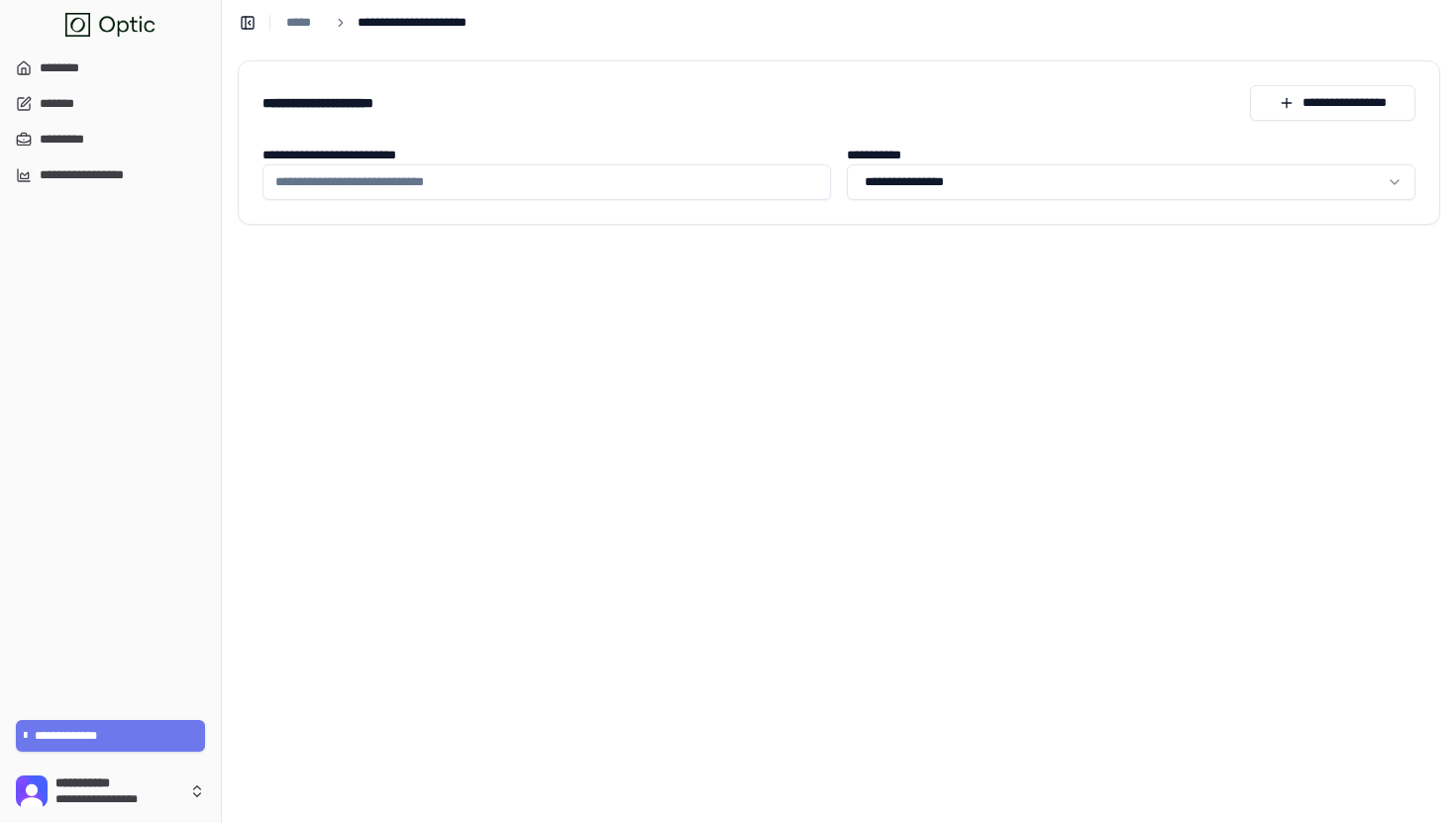 click on "**********" at bounding box center (547, 182) 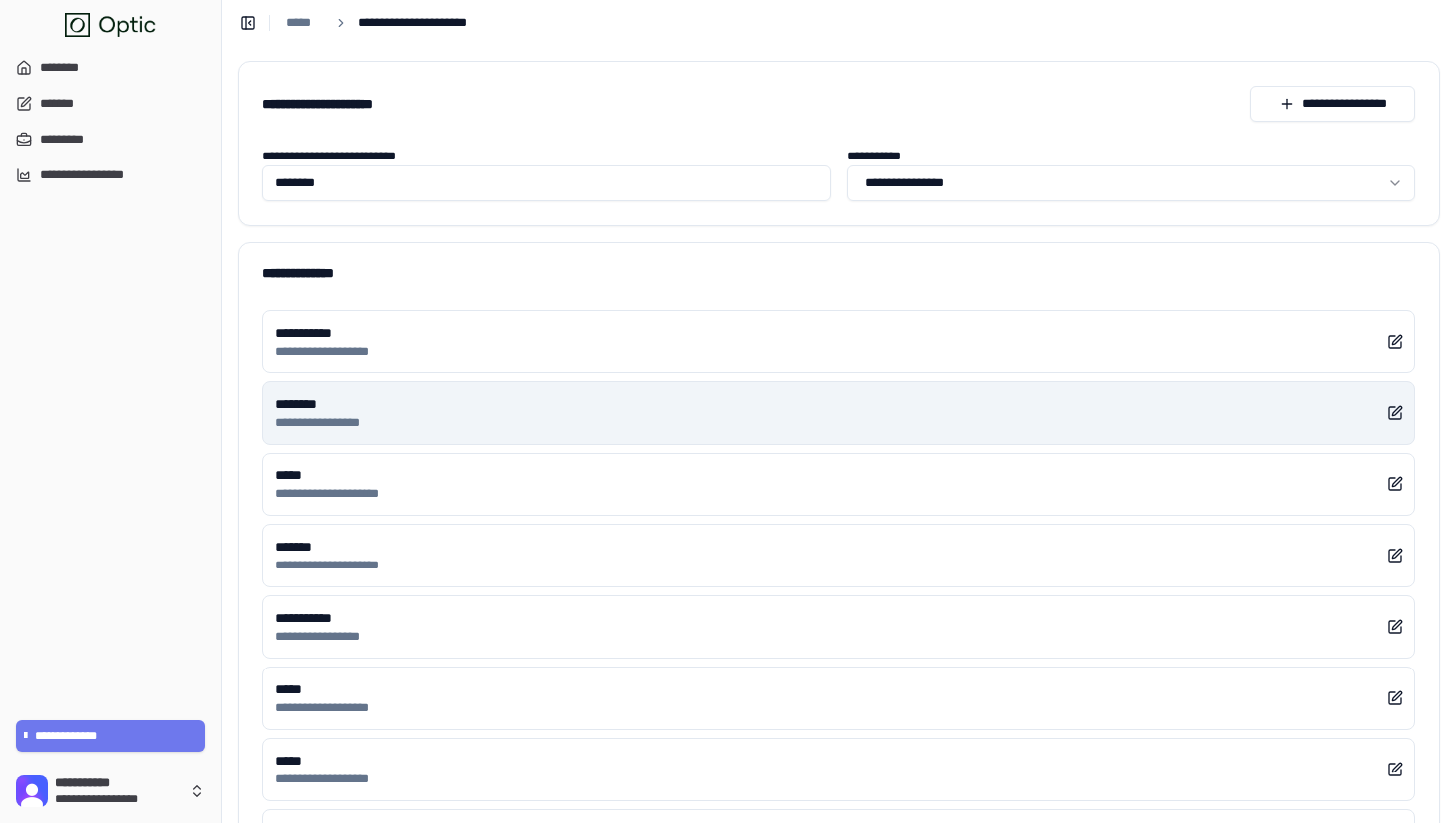 type on "********" 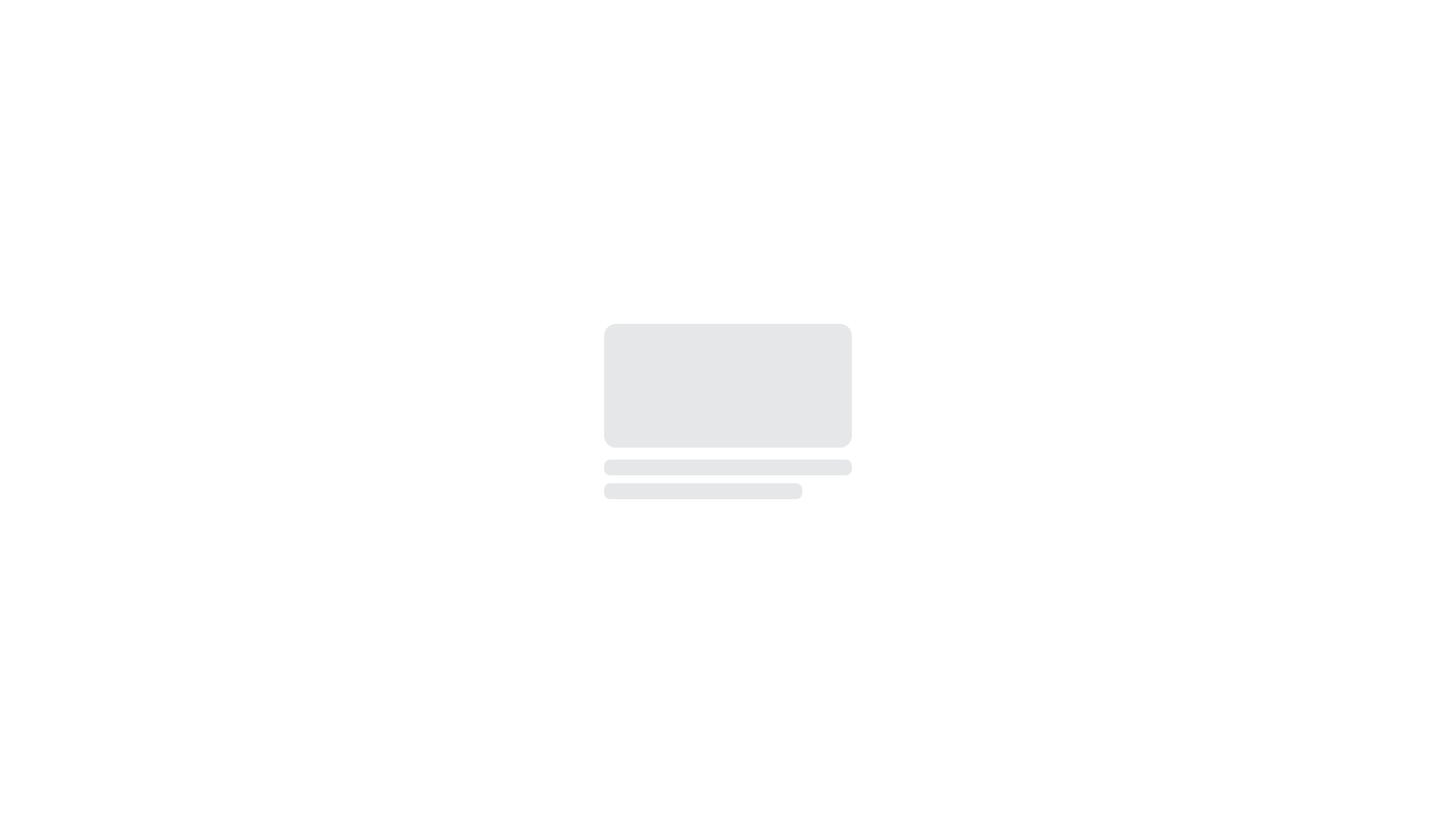 scroll, scrollTop: 0, scrollLeft: 0, axis: both 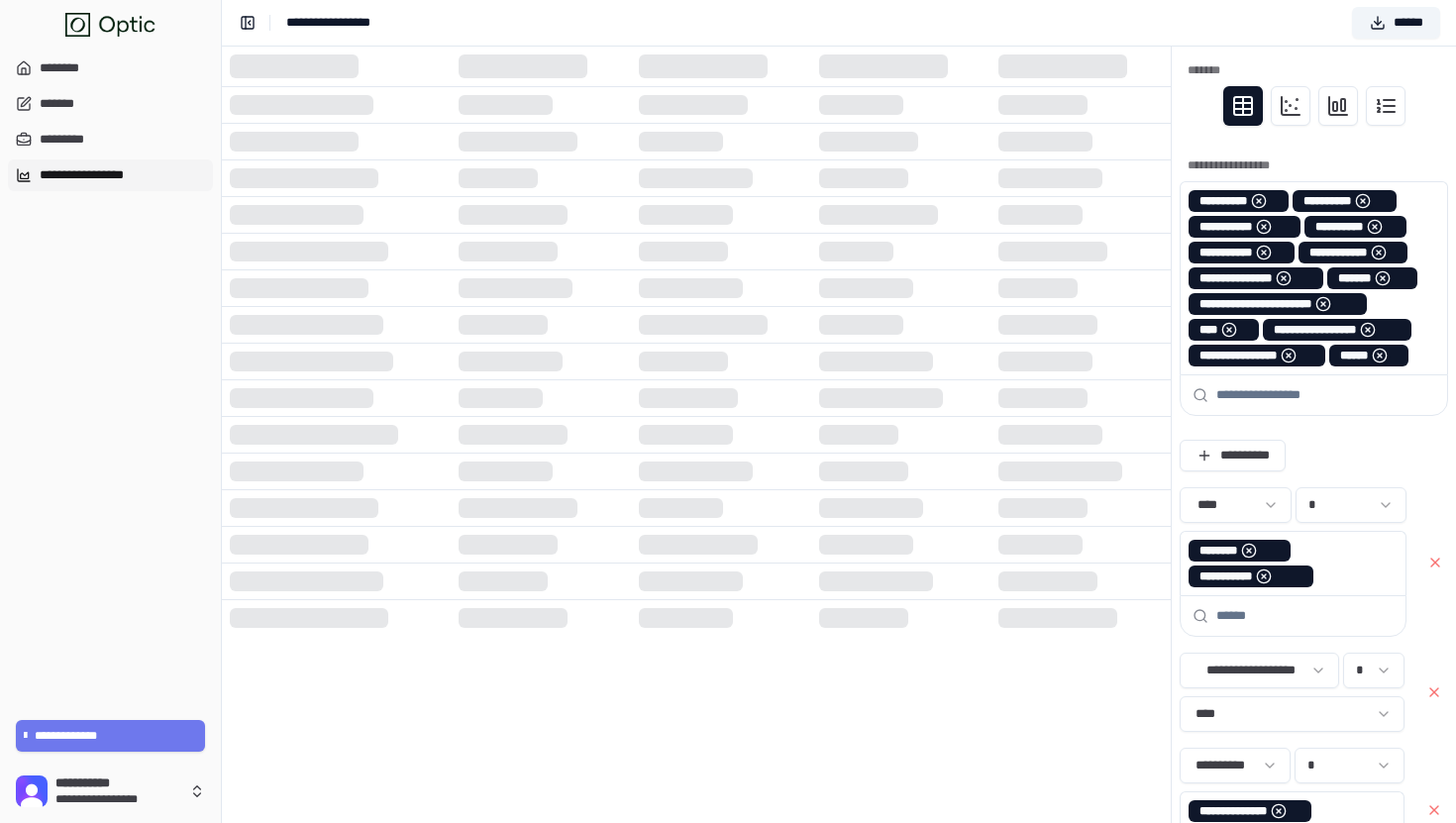 click on "**********" at bounding box center (839, 23) 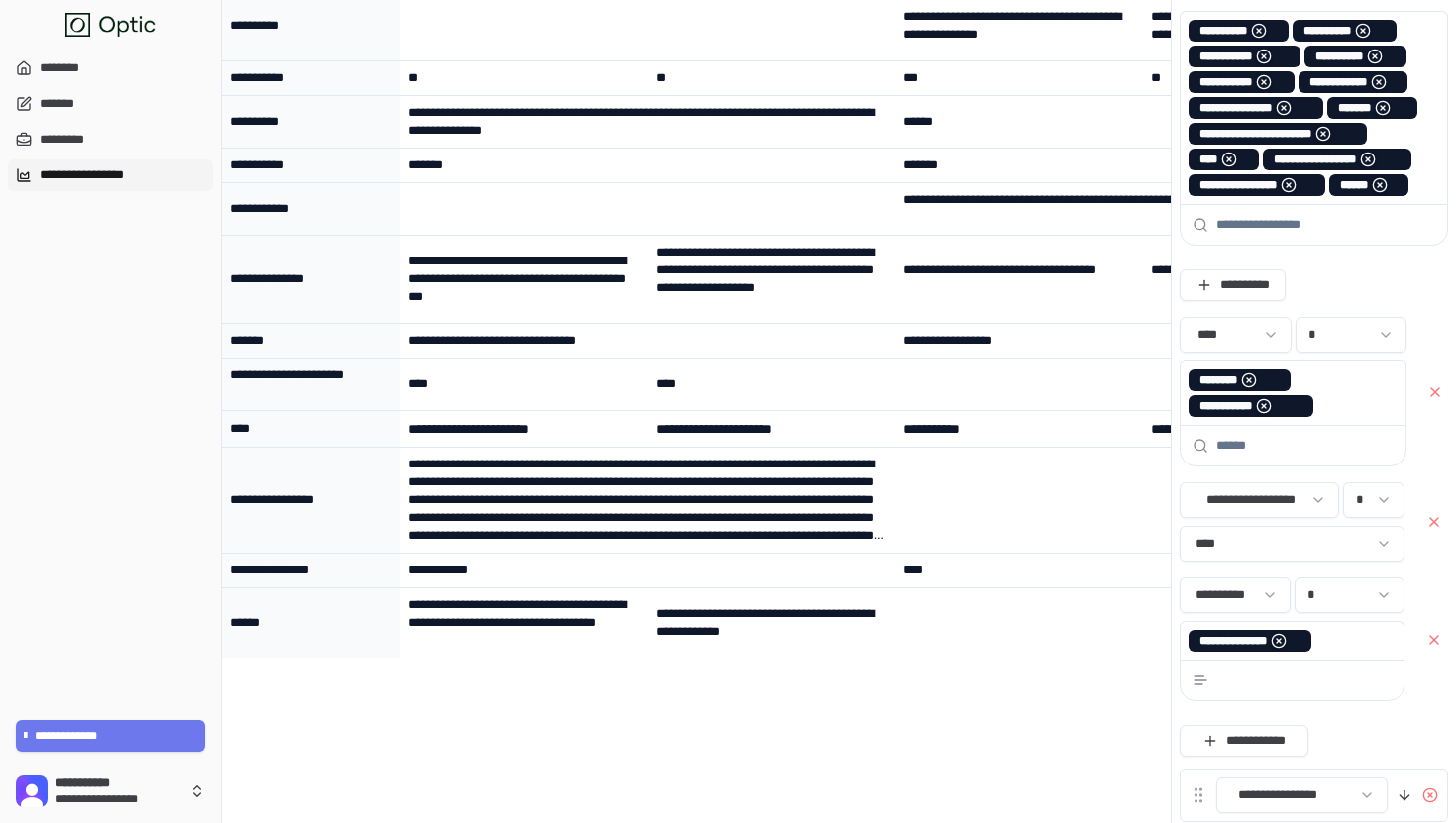 scroll, scrollTop: 274, scrollLeft: 0, axis: vertical 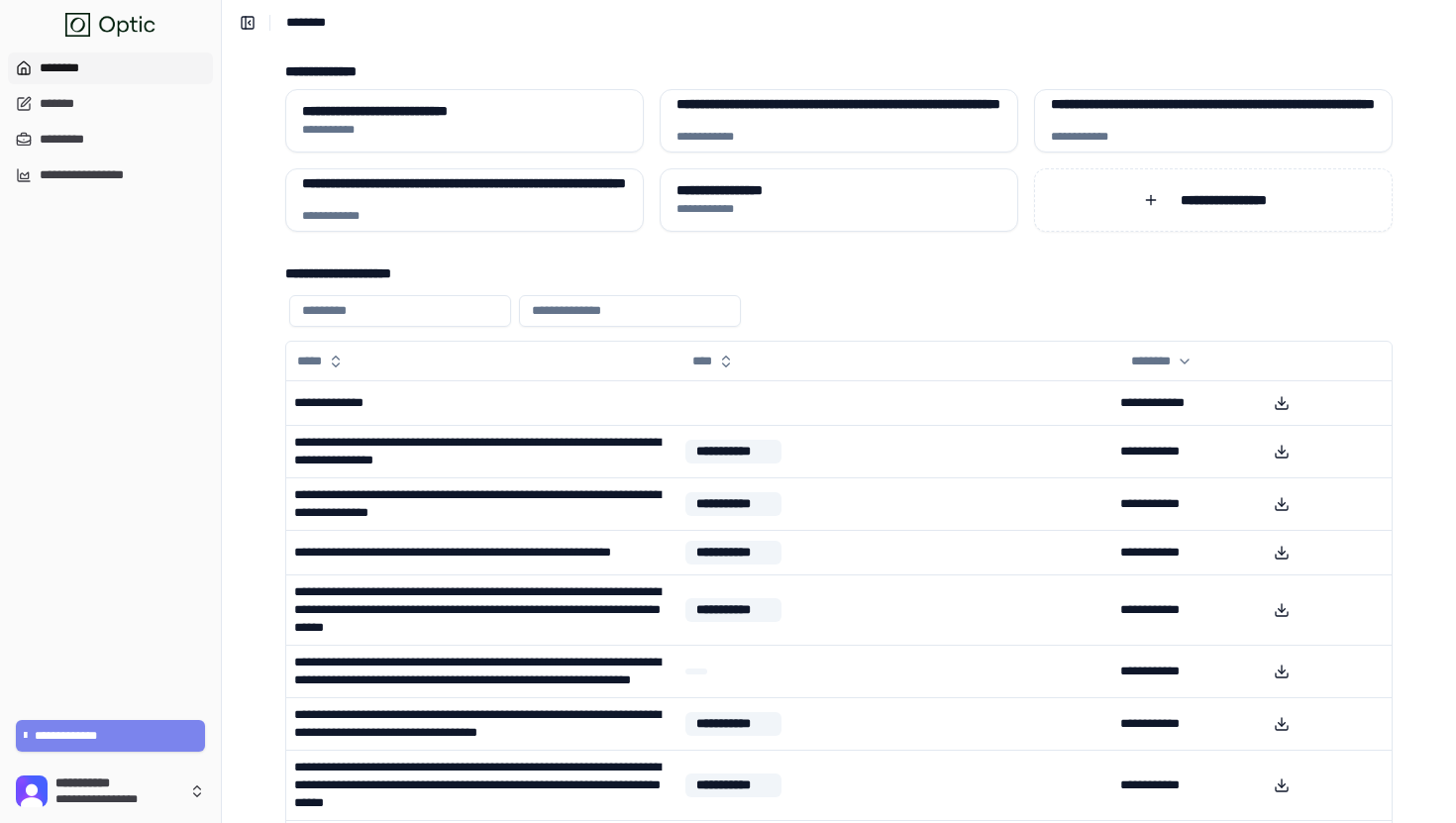 click on "**********" at bounding box center (110, 736) 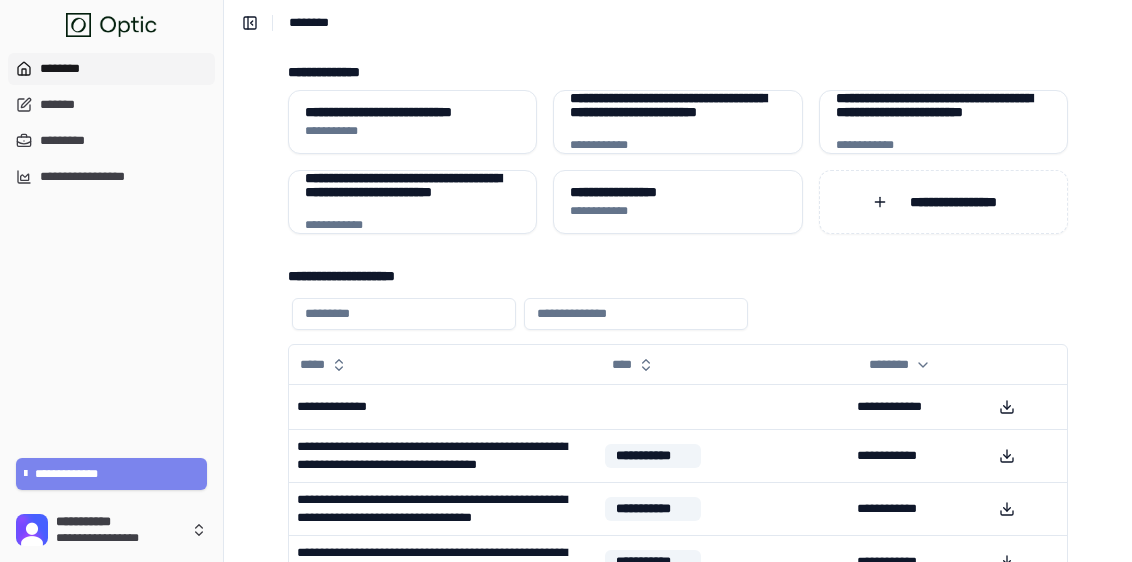 click on "**********" at bounding box center (112, 474) 